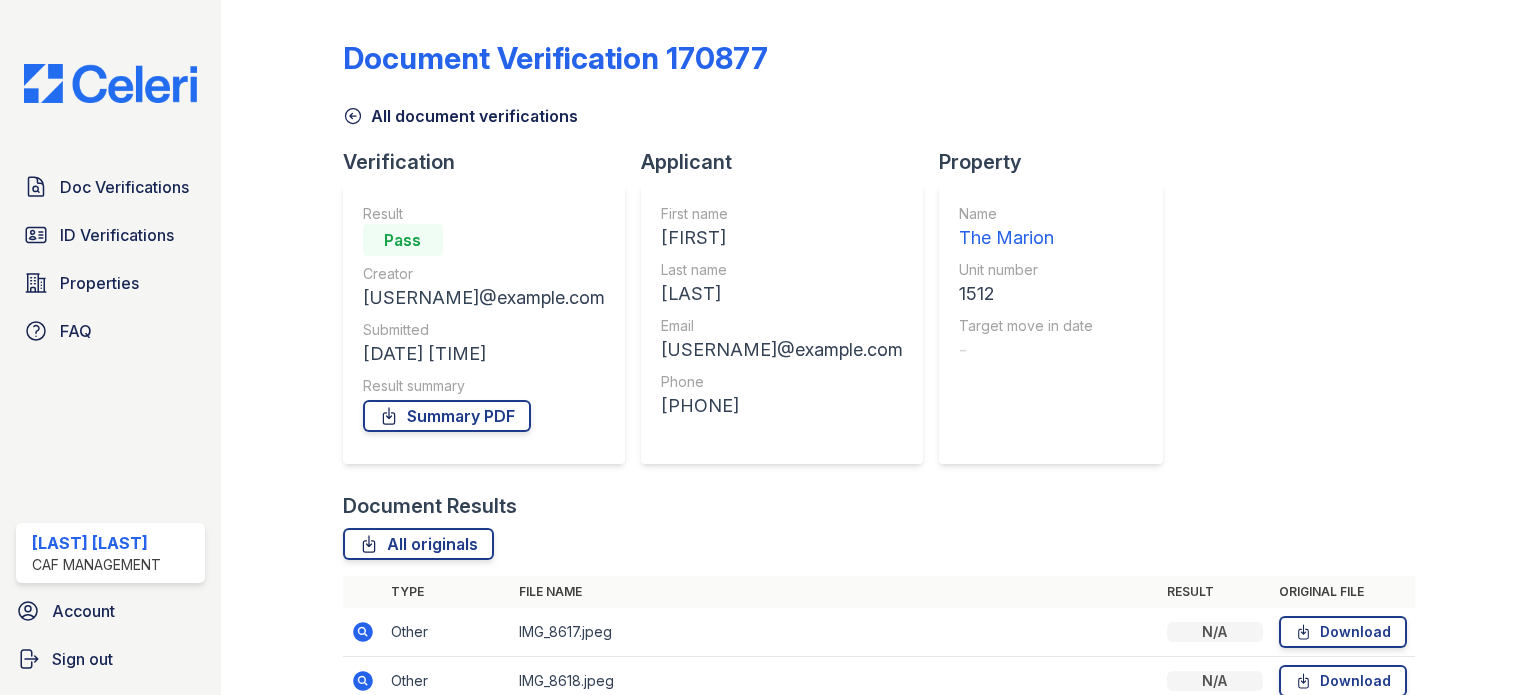 scroll, scrollTop: 0, scrollLeft: 0, axis: both 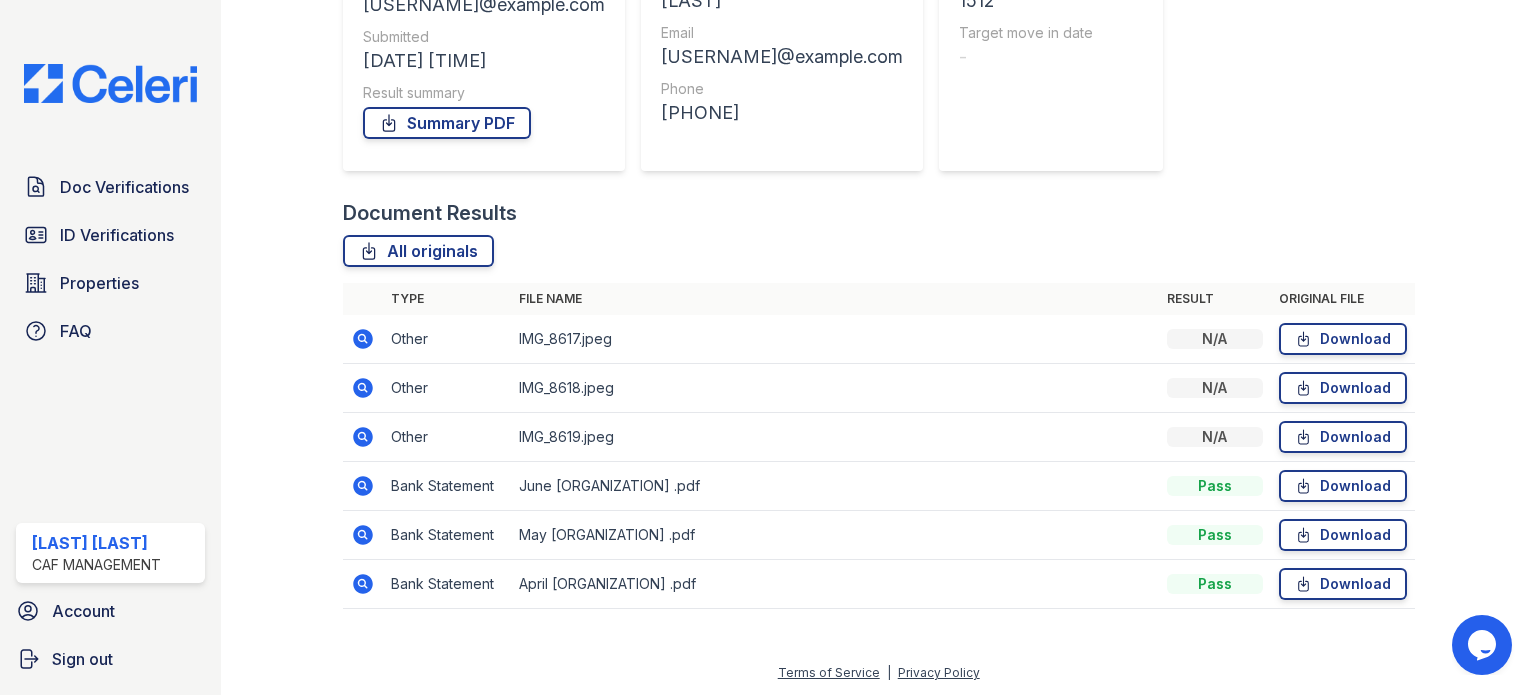 click 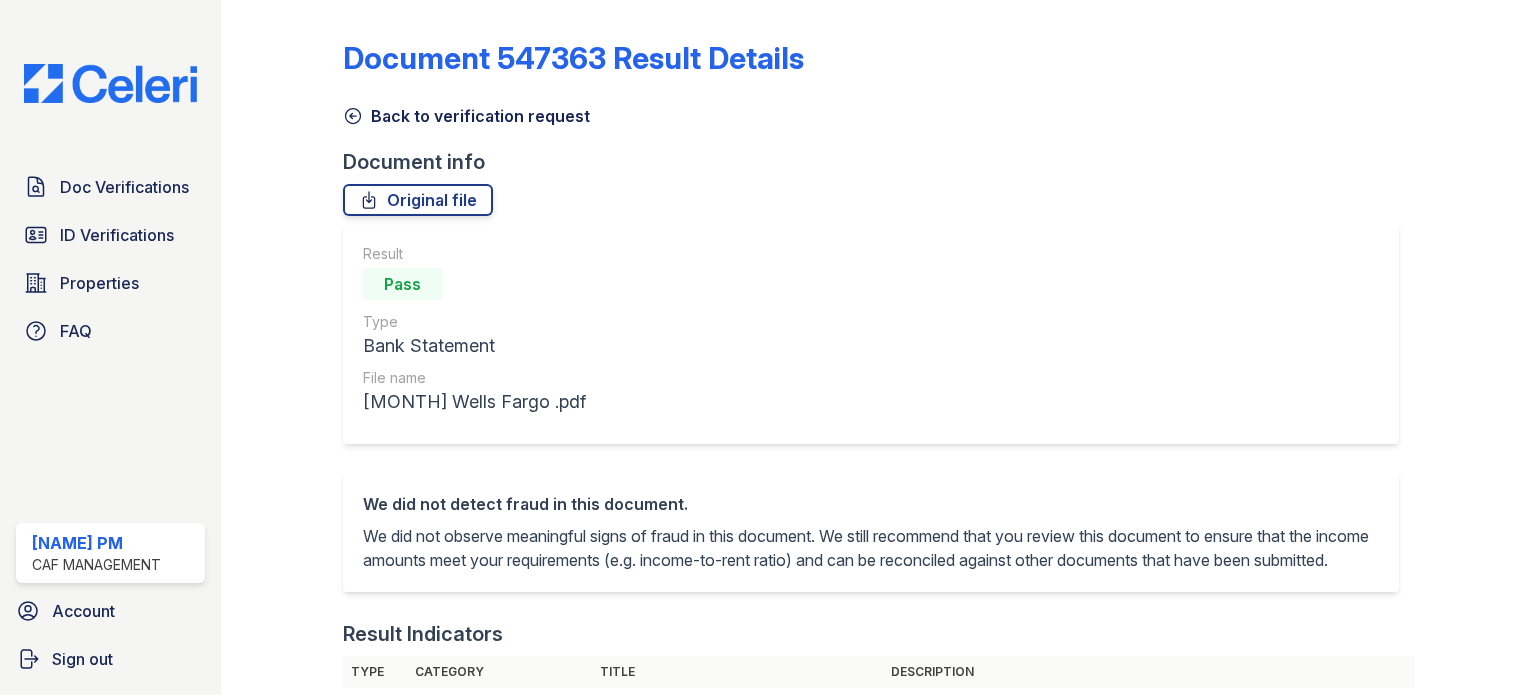 scroll, scrollTop: 0, scrollLeft: 0, axis: both 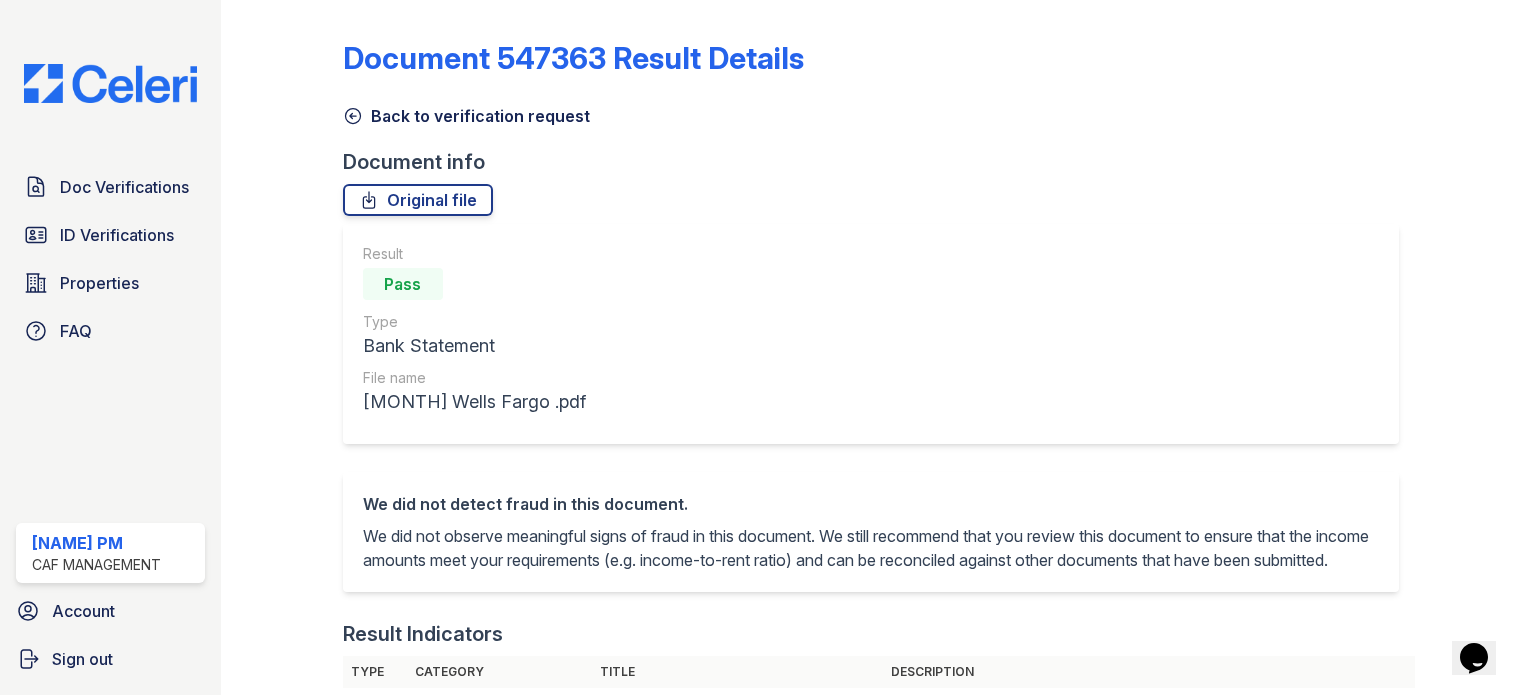click 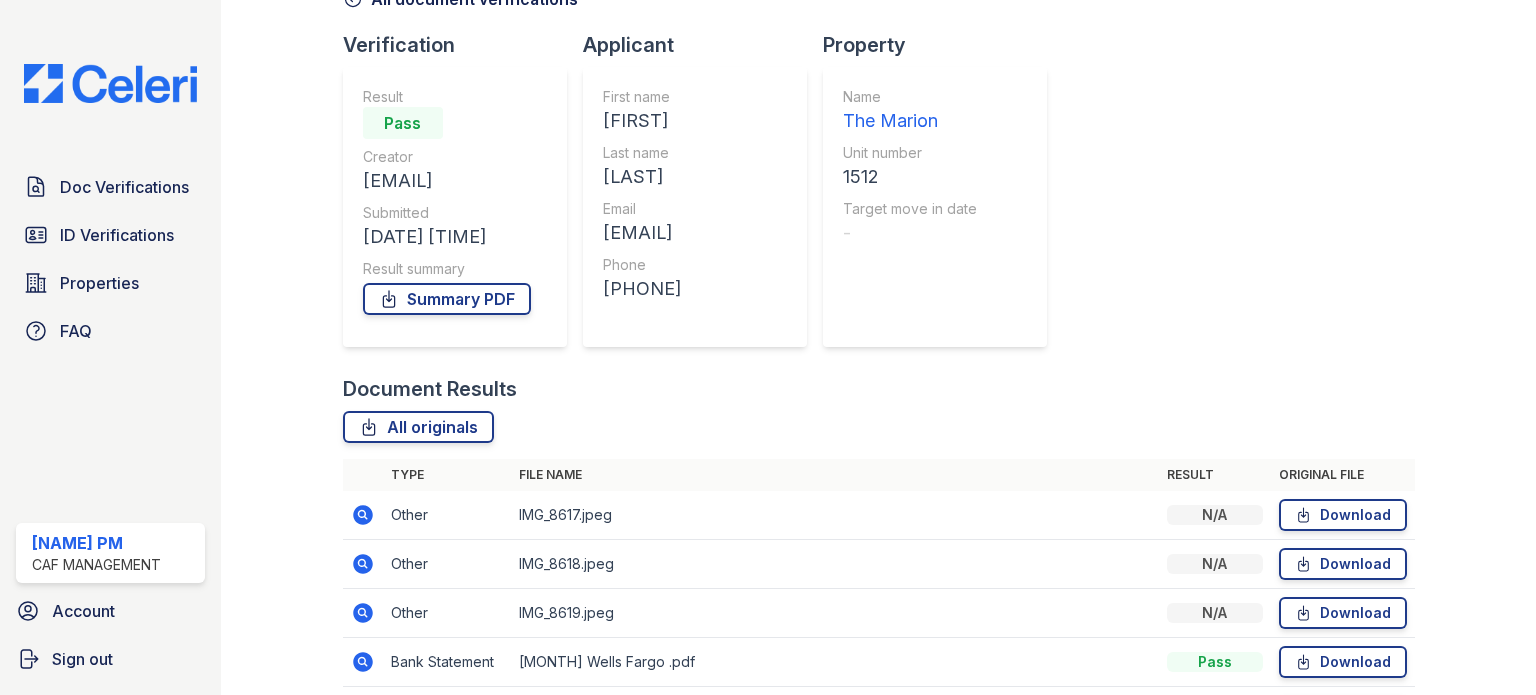 scroll, scrollTop: 293, scrollLeft: 0, axis: vertical 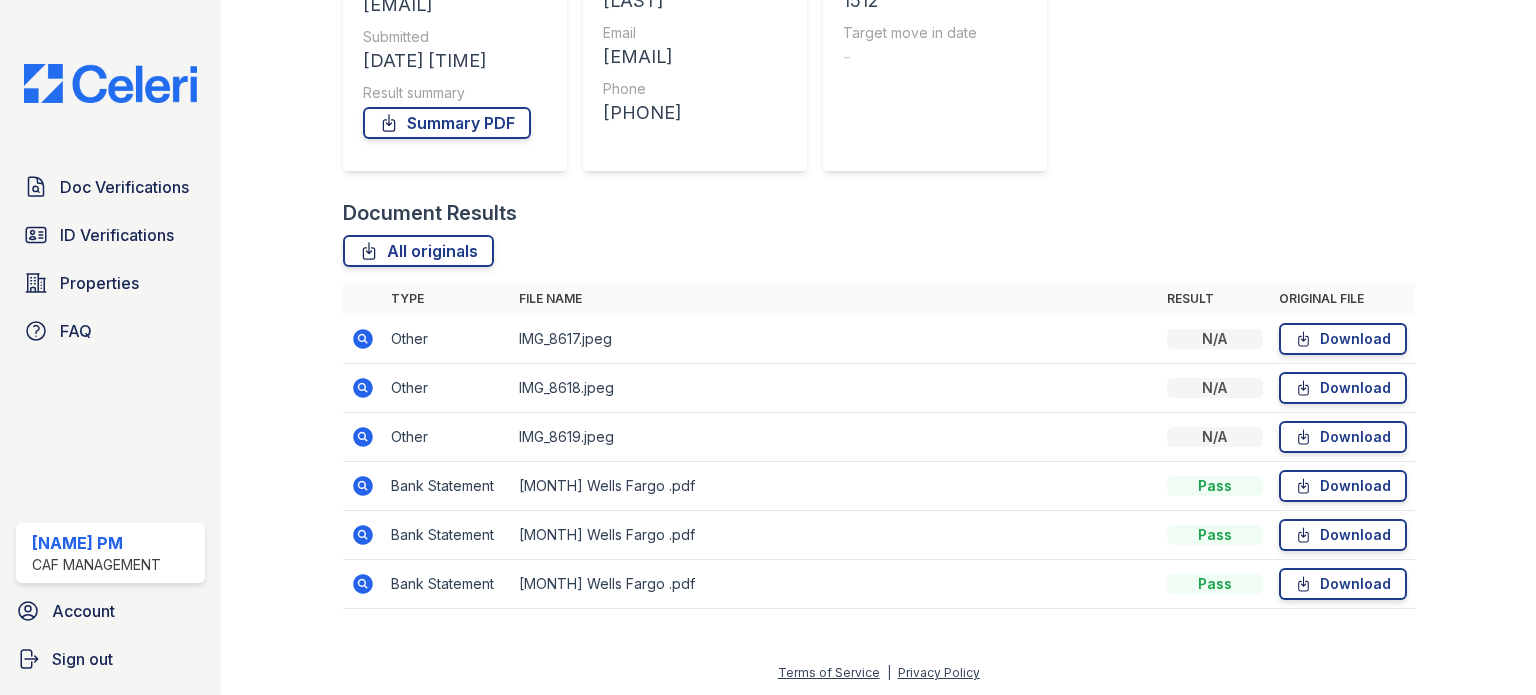 click 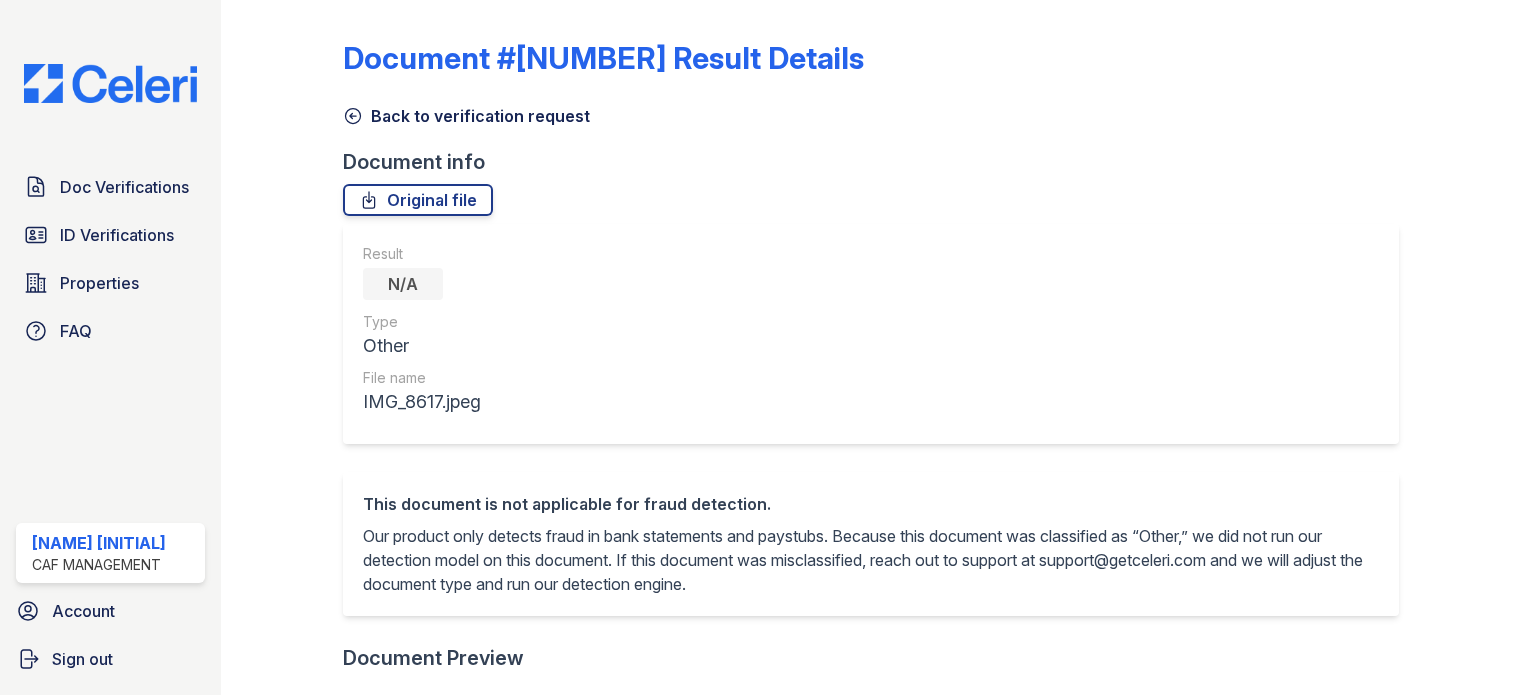 scroll, scrollTop: 0, scrollLeft: 0, axis: both 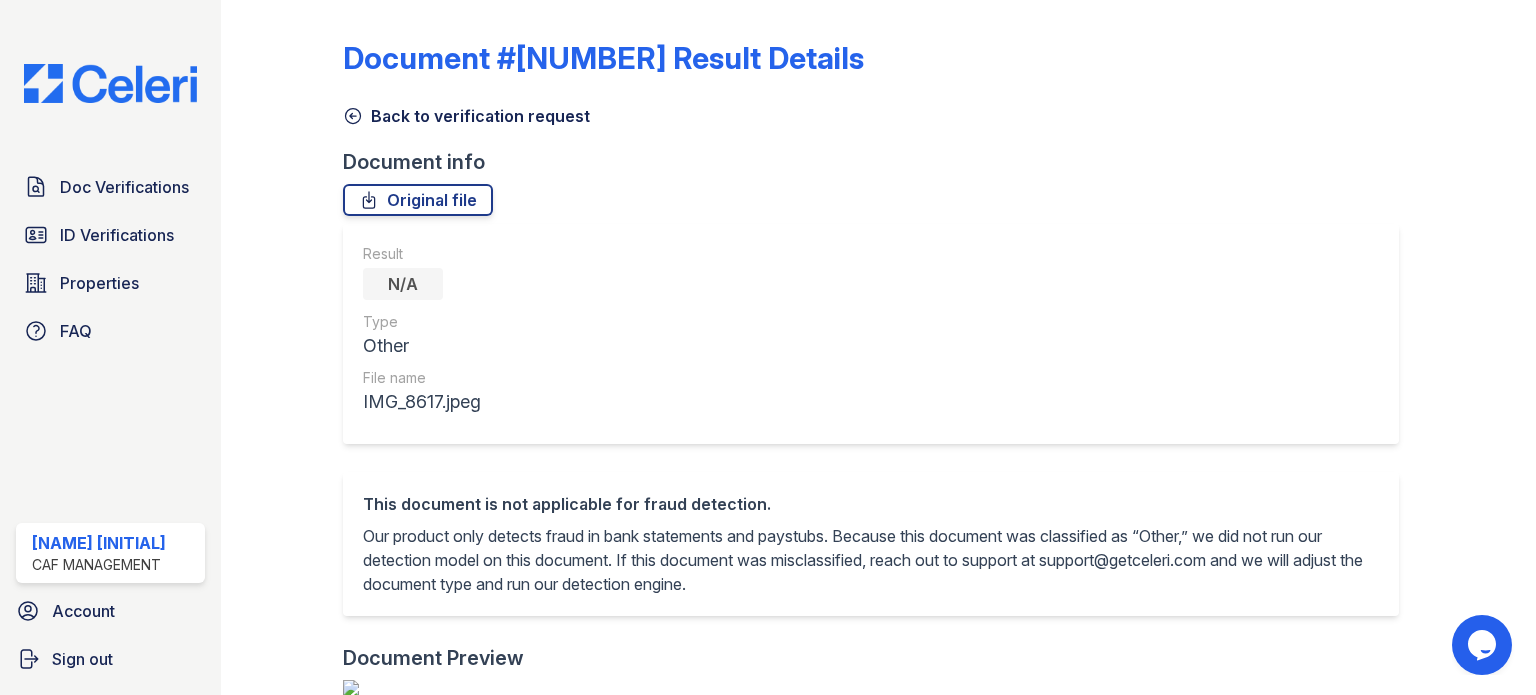 click 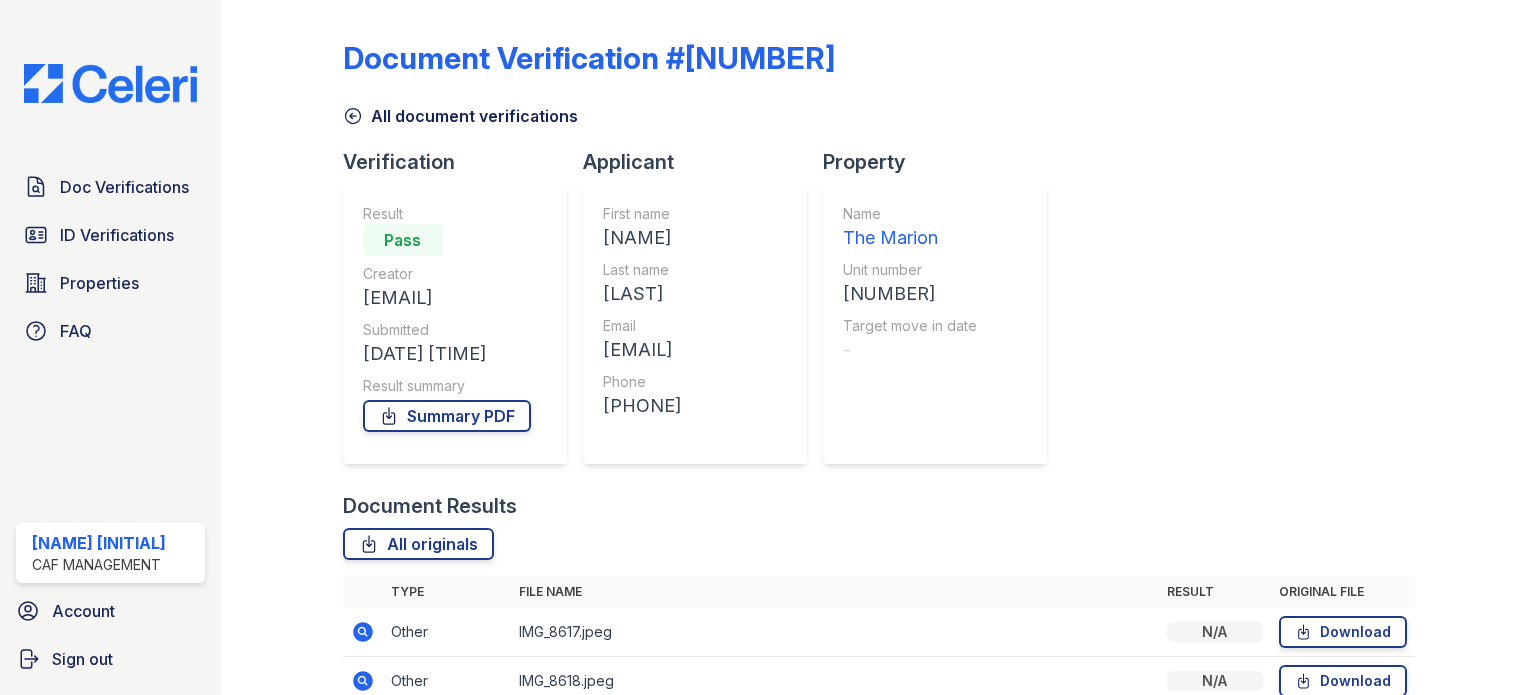 scroll, scrollTop: 0, scrollLeft: 0, axis: both 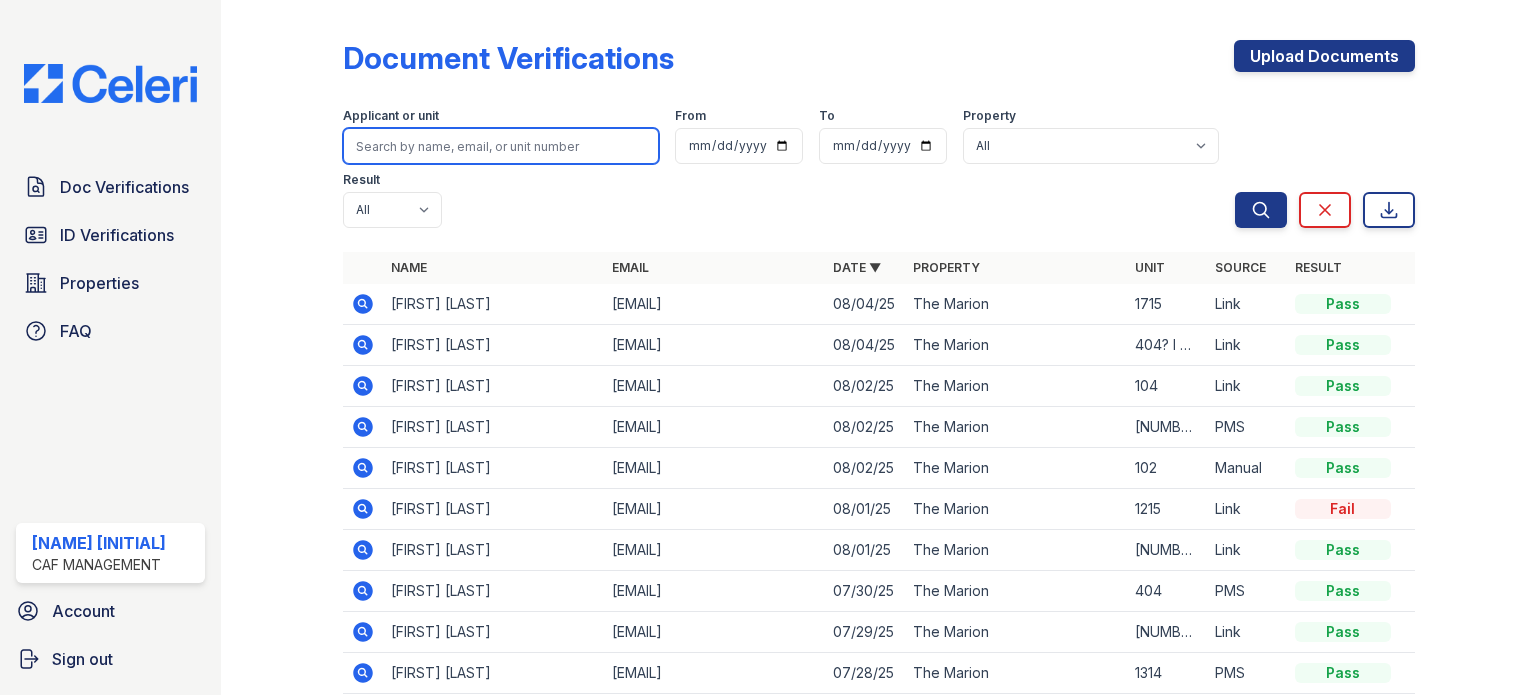 click at bounding box center (501, 146) 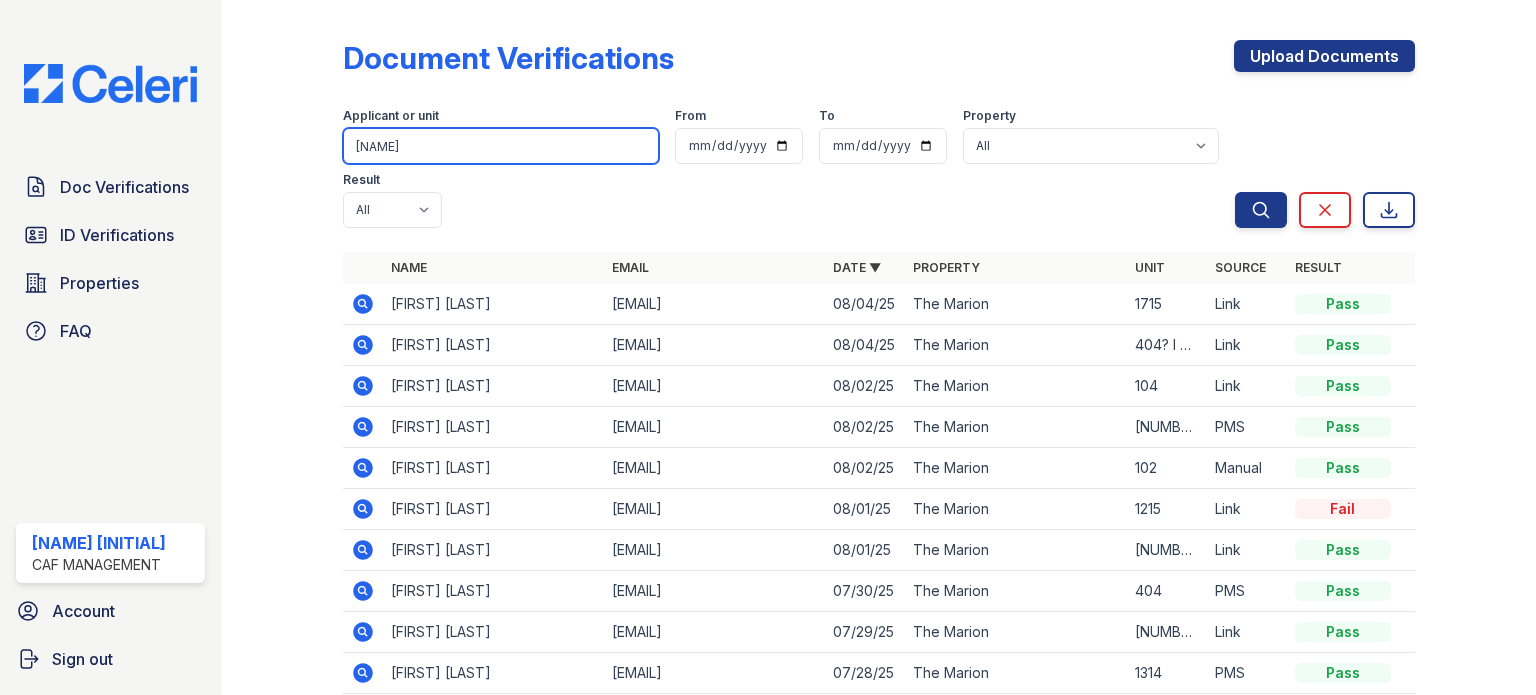 type on "[NAME]" 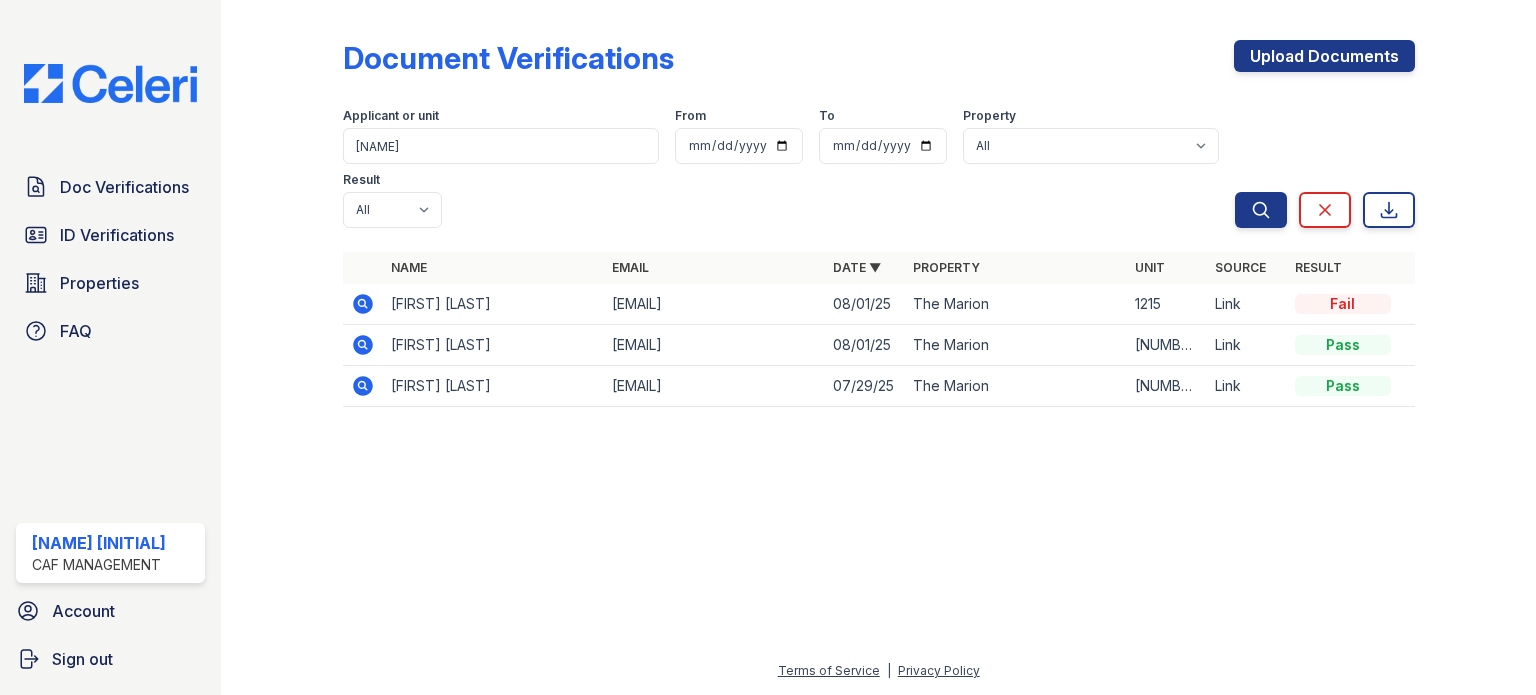 click 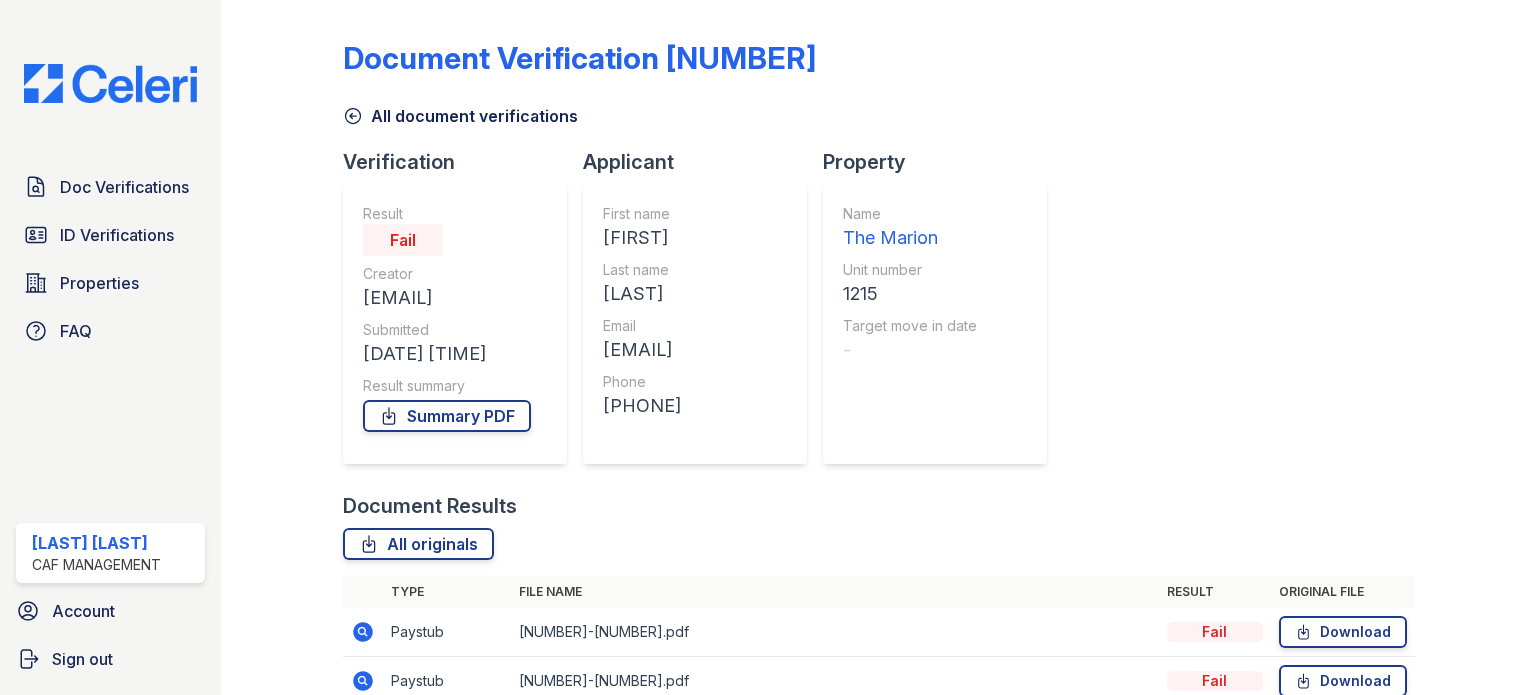 scroll, scrollTop: 0, scrollLeft: 0, axis: both 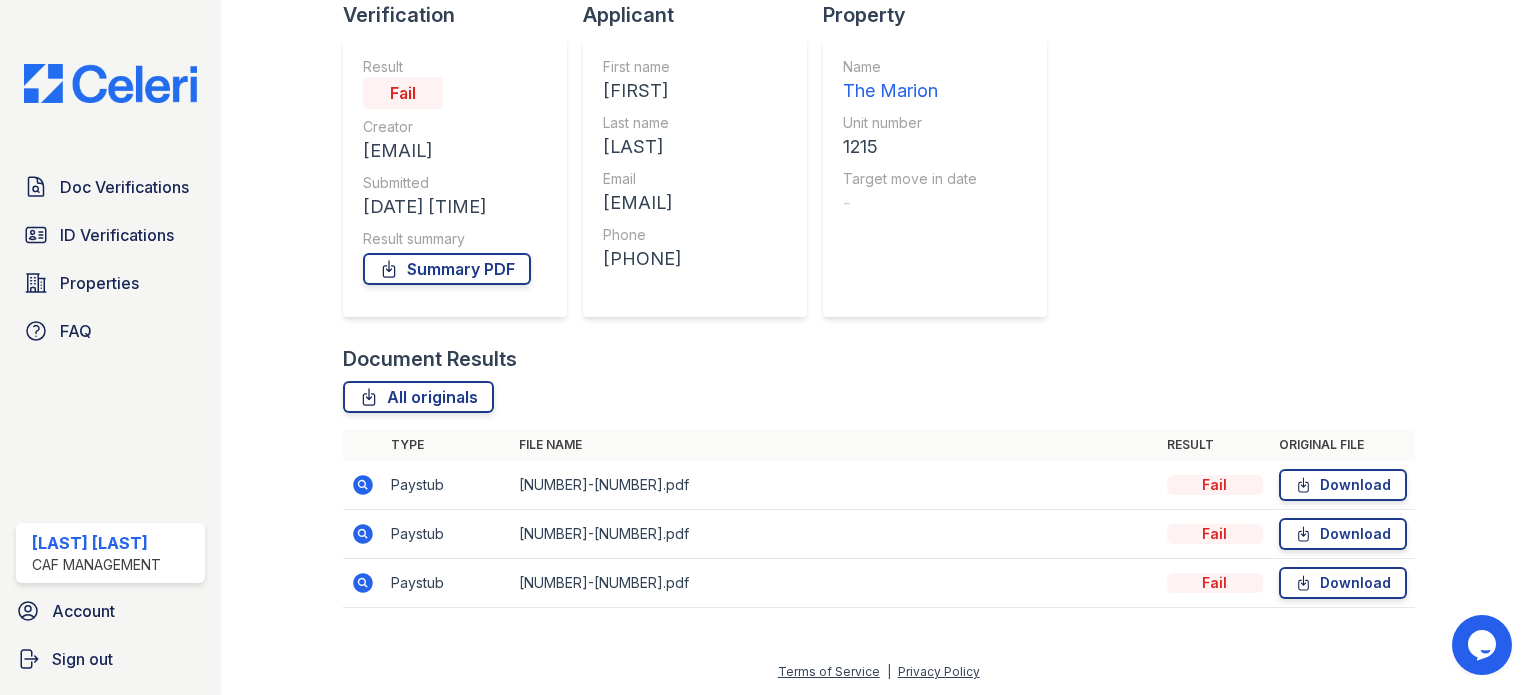 click 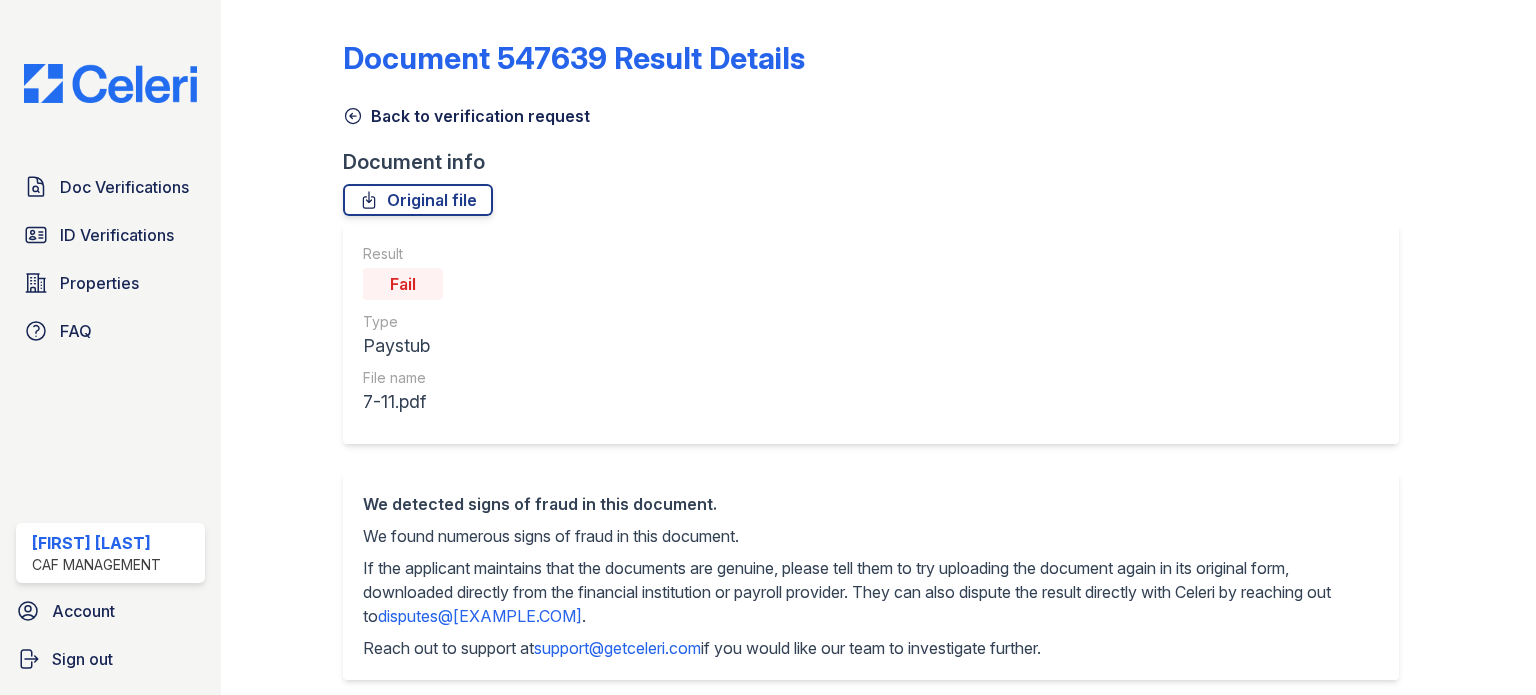 scroll, scrollTop: 0, scrollLeft: 0, axis: both 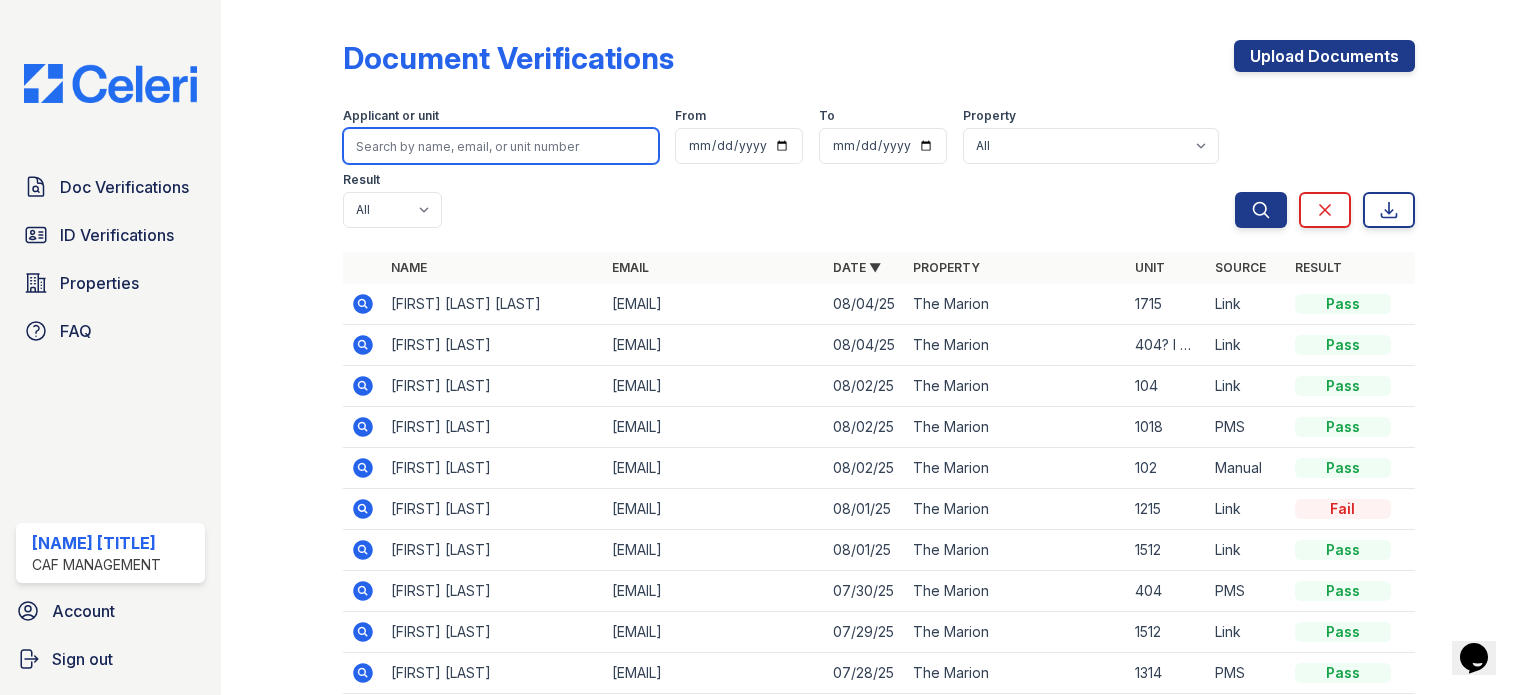 click at bounding box center (501, 146) 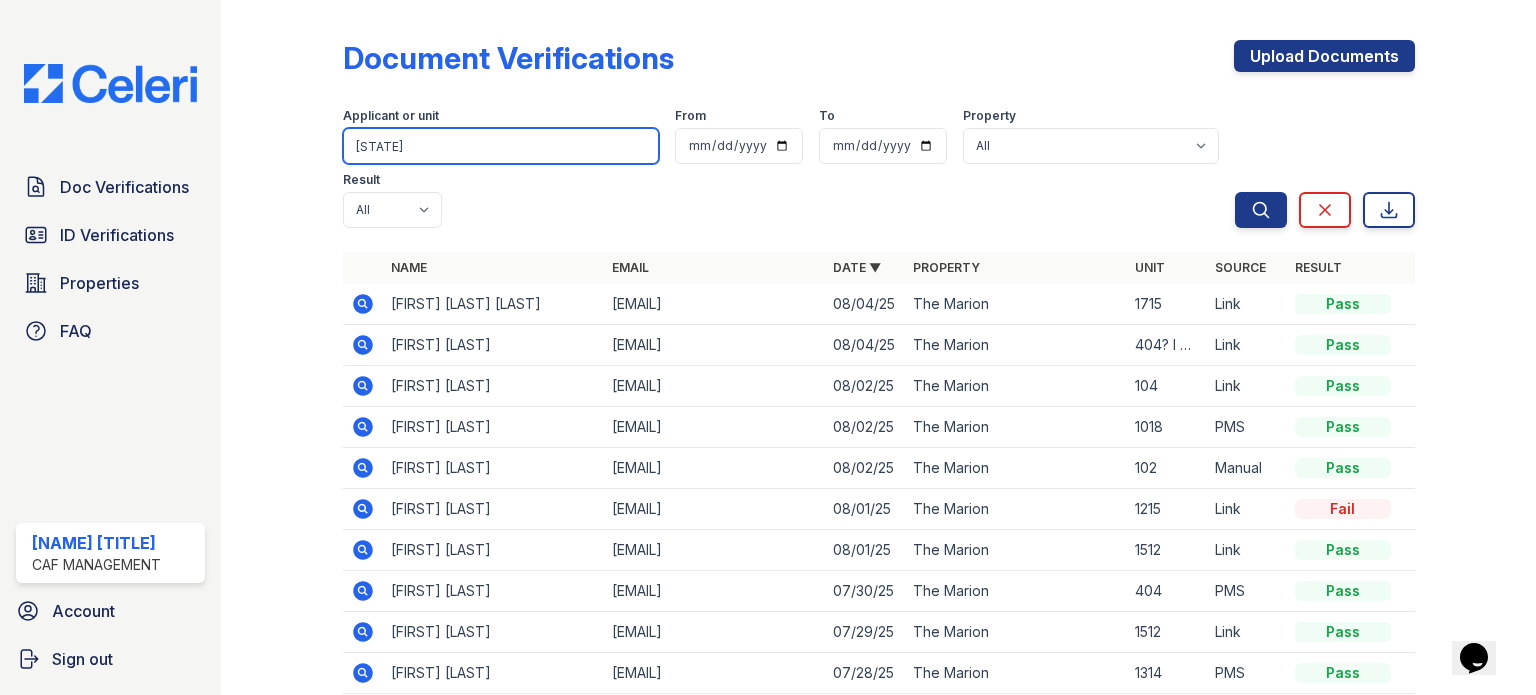 type on "azaria" 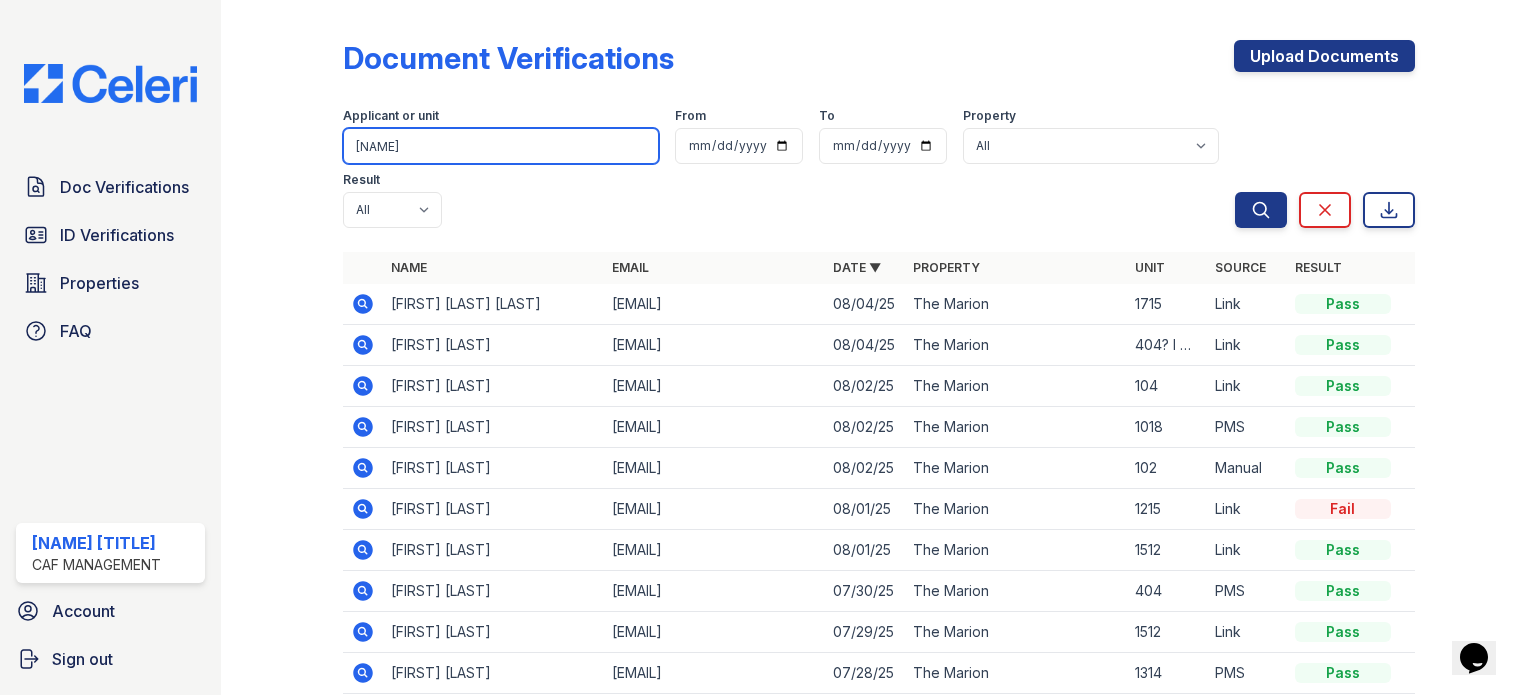 click on "Search" at bounding box center (1261, 210) 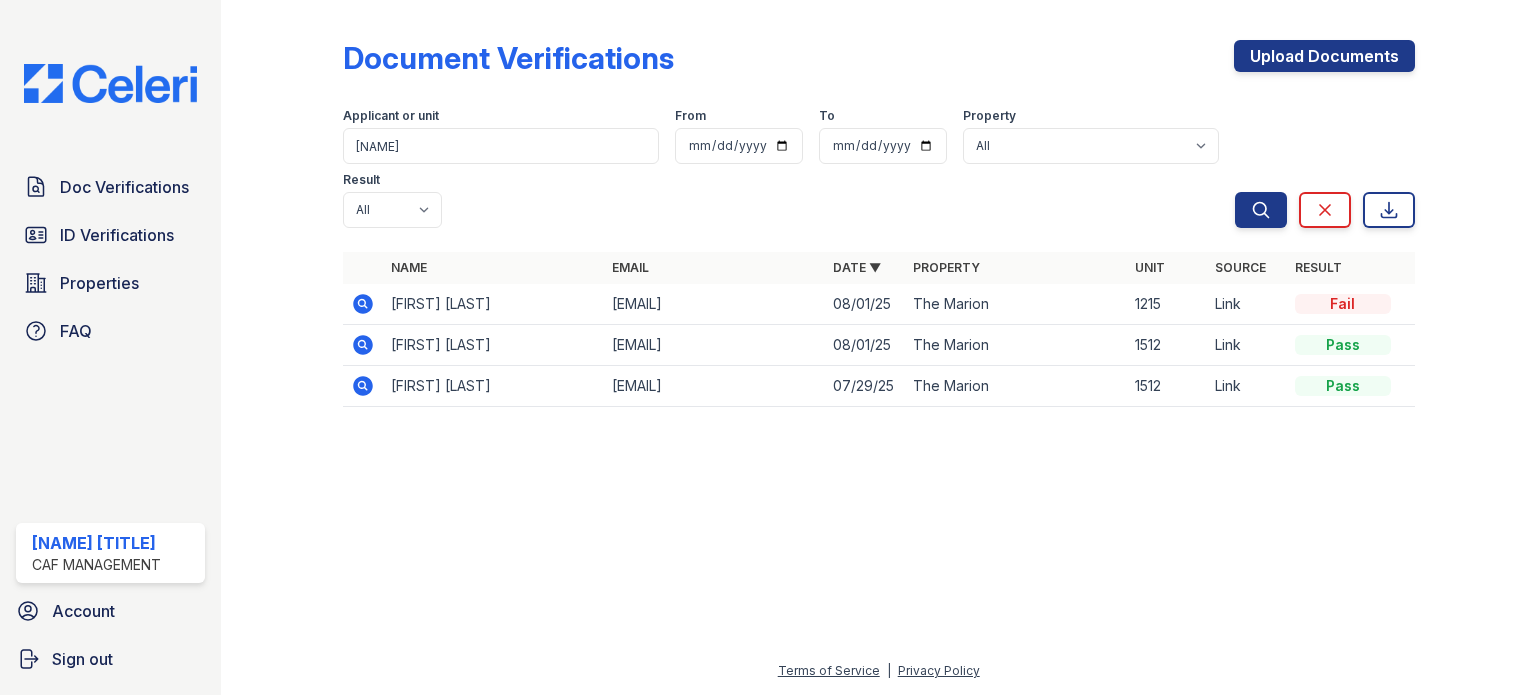 click 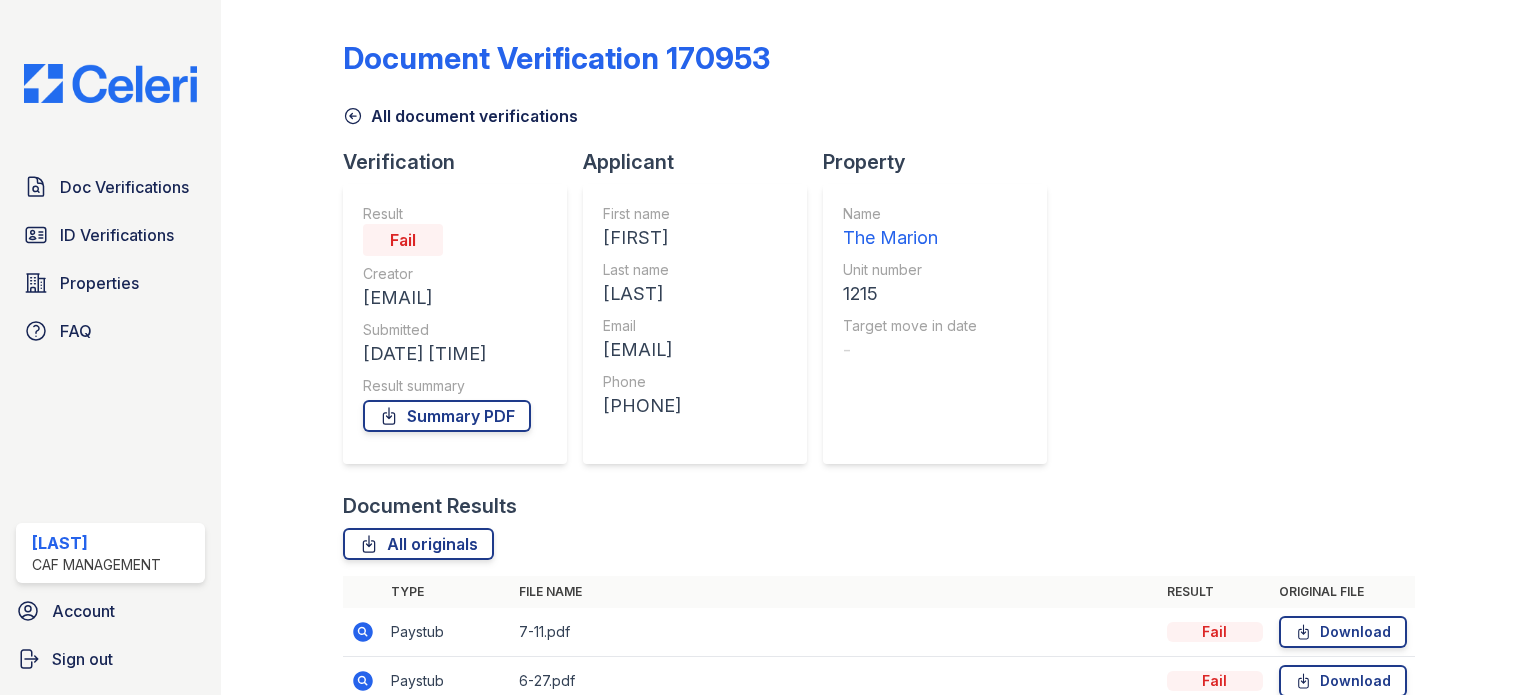 scroll, scrollTop: 0, scrollLeft: 0, axis: both 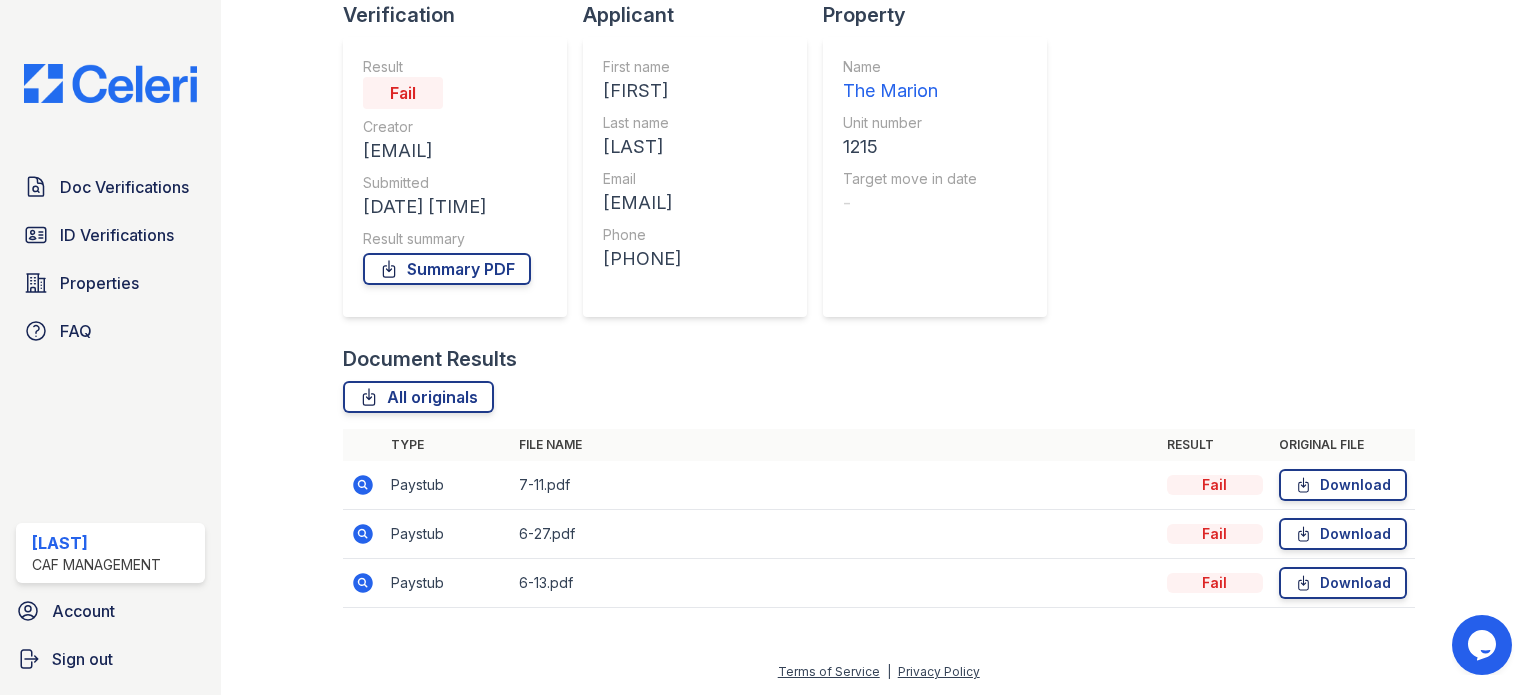 click 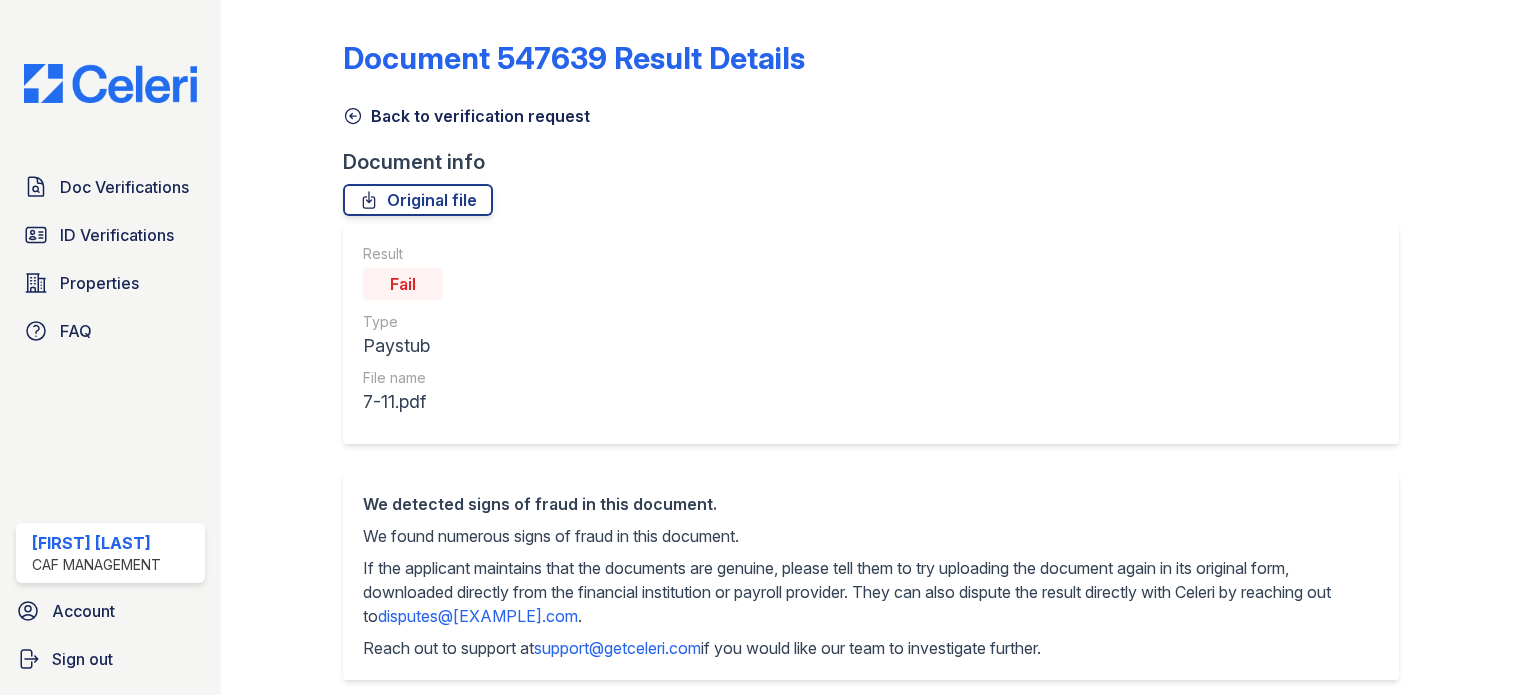 scroll, scrollTop: 0, scrollLeft: 0, axis: both 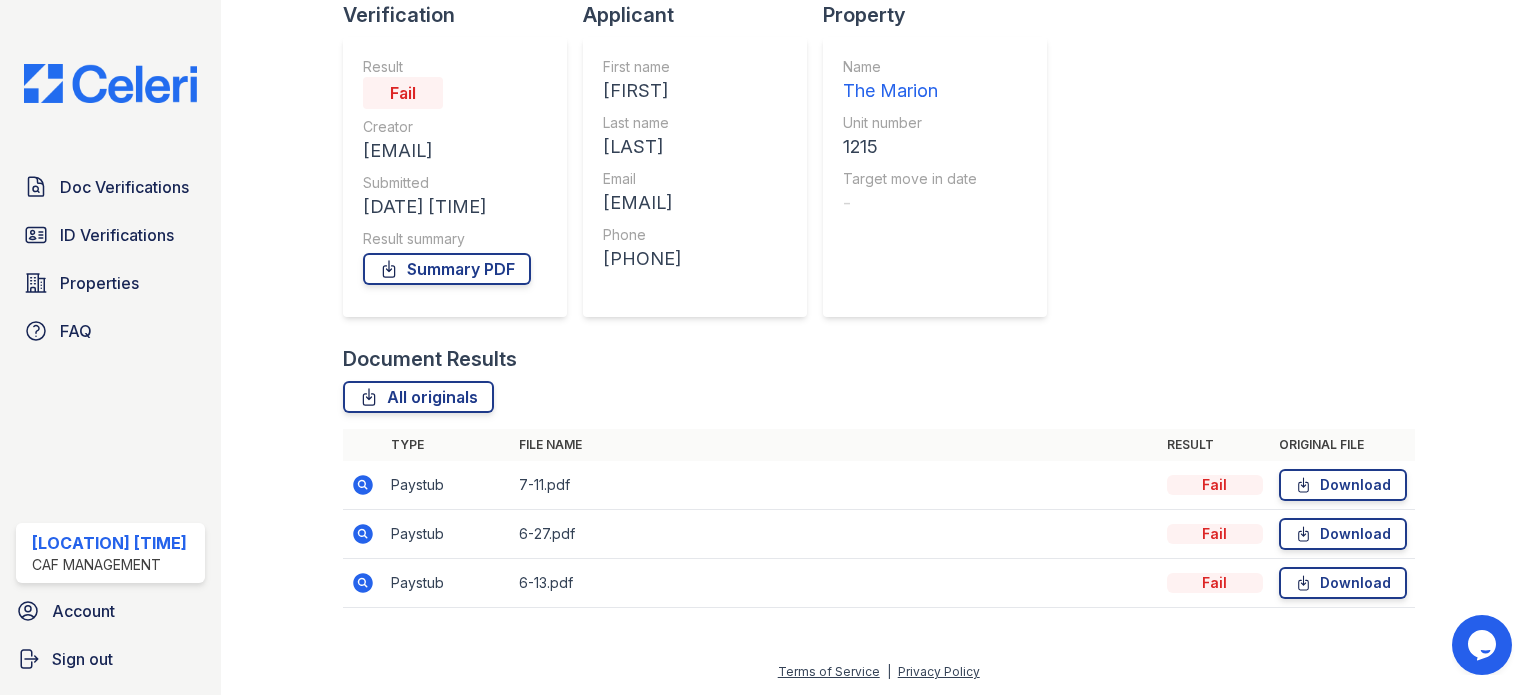 click 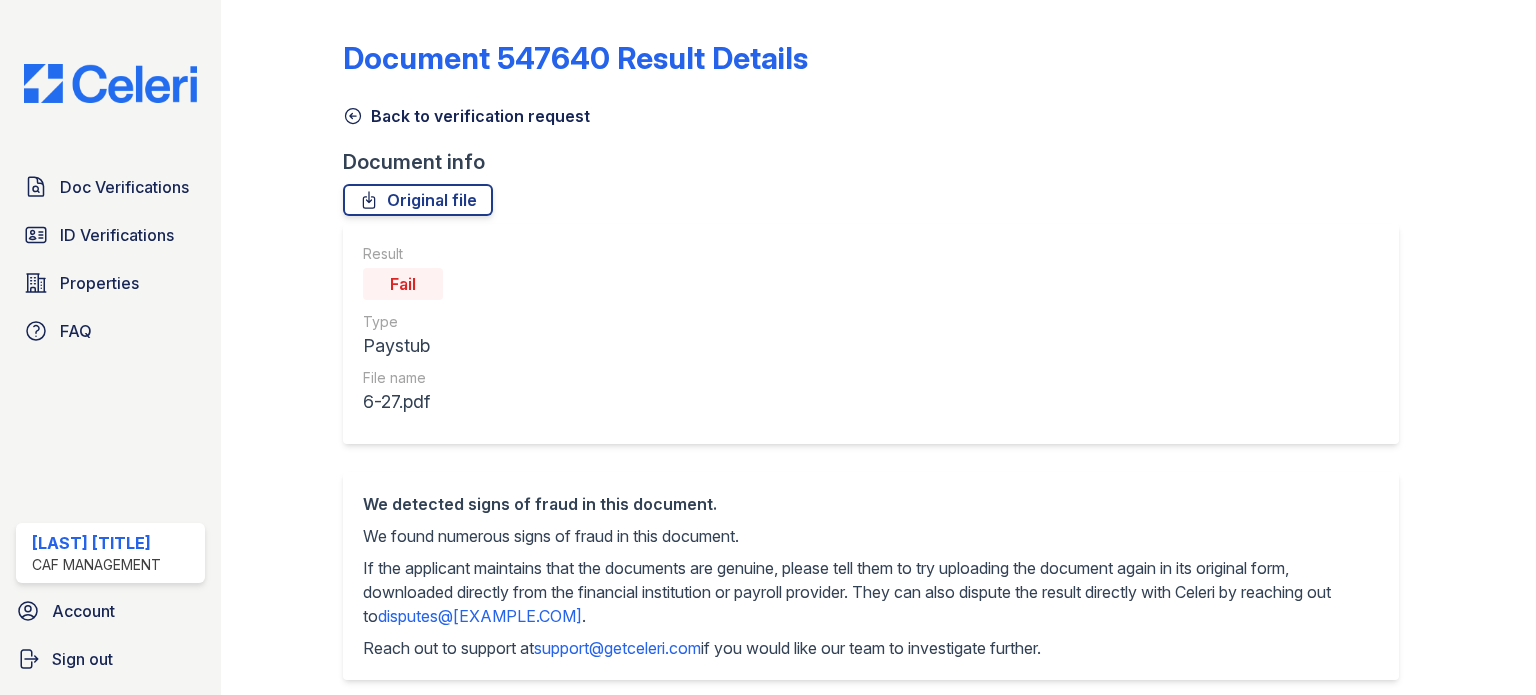 scroll, scrollTop: 0, scrollLeft: 0, axis: both 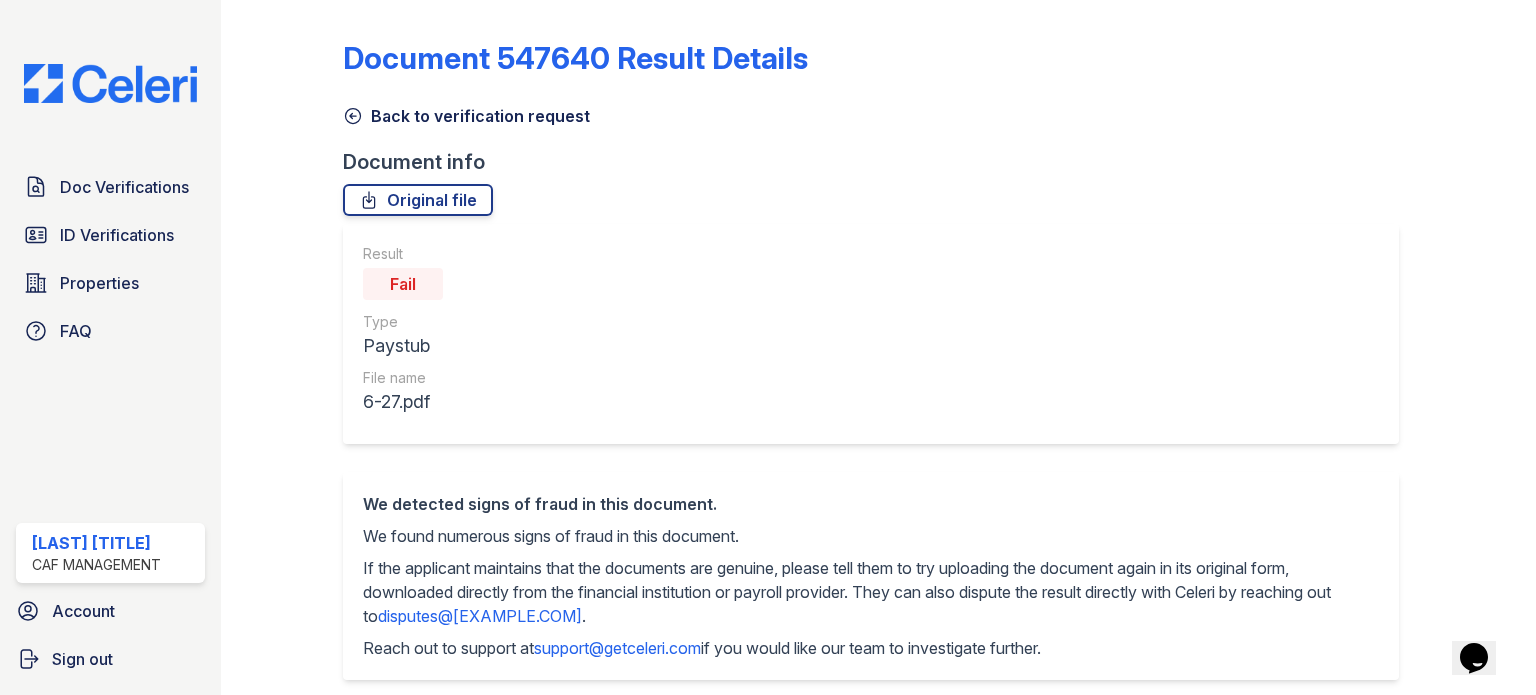 click 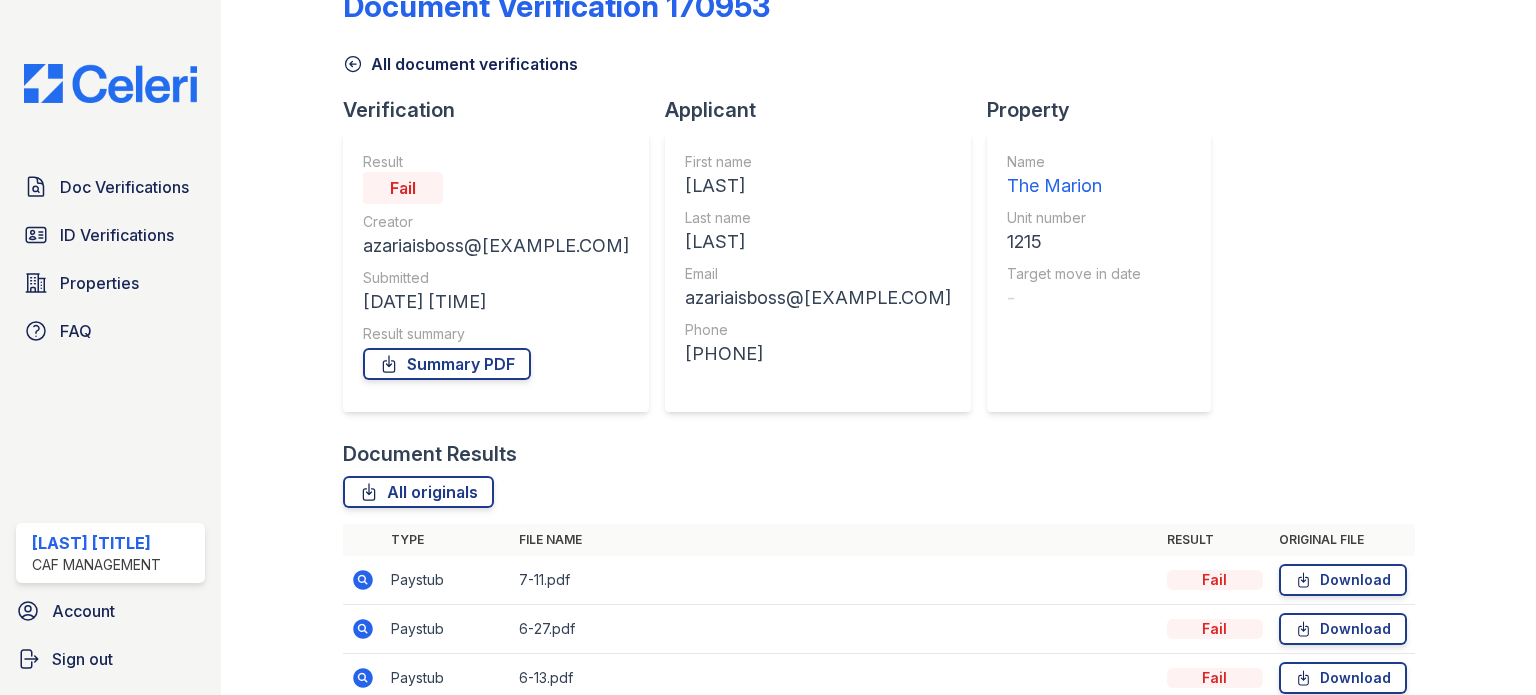 scroll, scrollTop: 100, scrollLeft: 0, axis: vertical 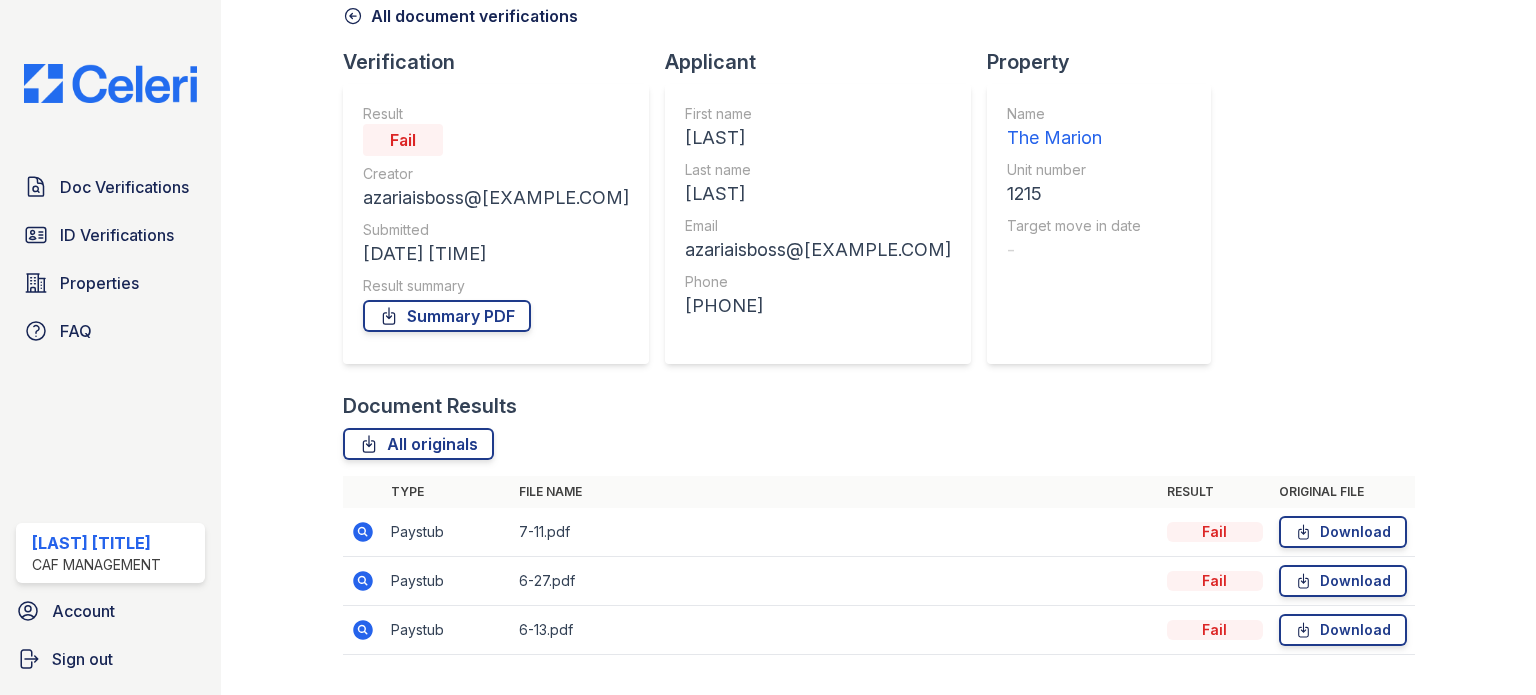click at bounding box center [363, 532] 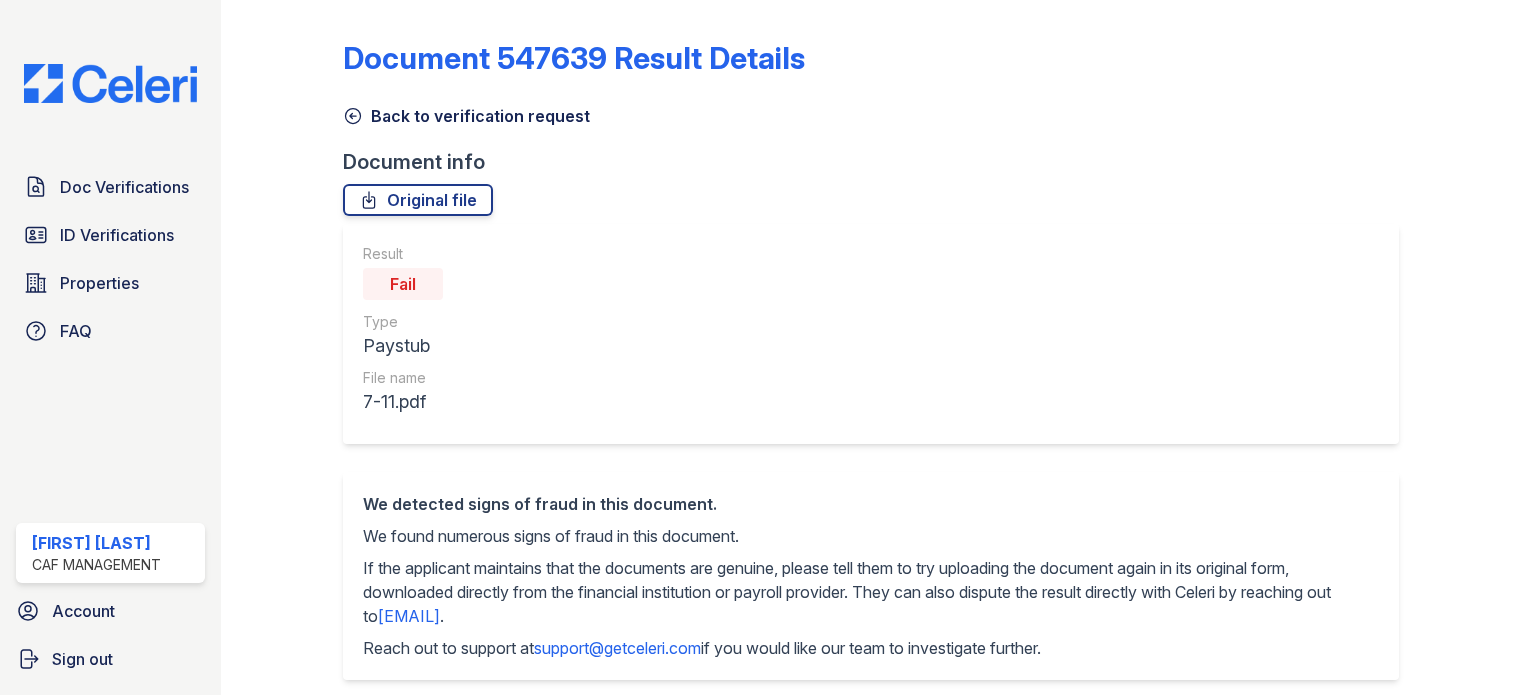 scroll, scrollTop: 0, scrollLeft: 0, axis: both 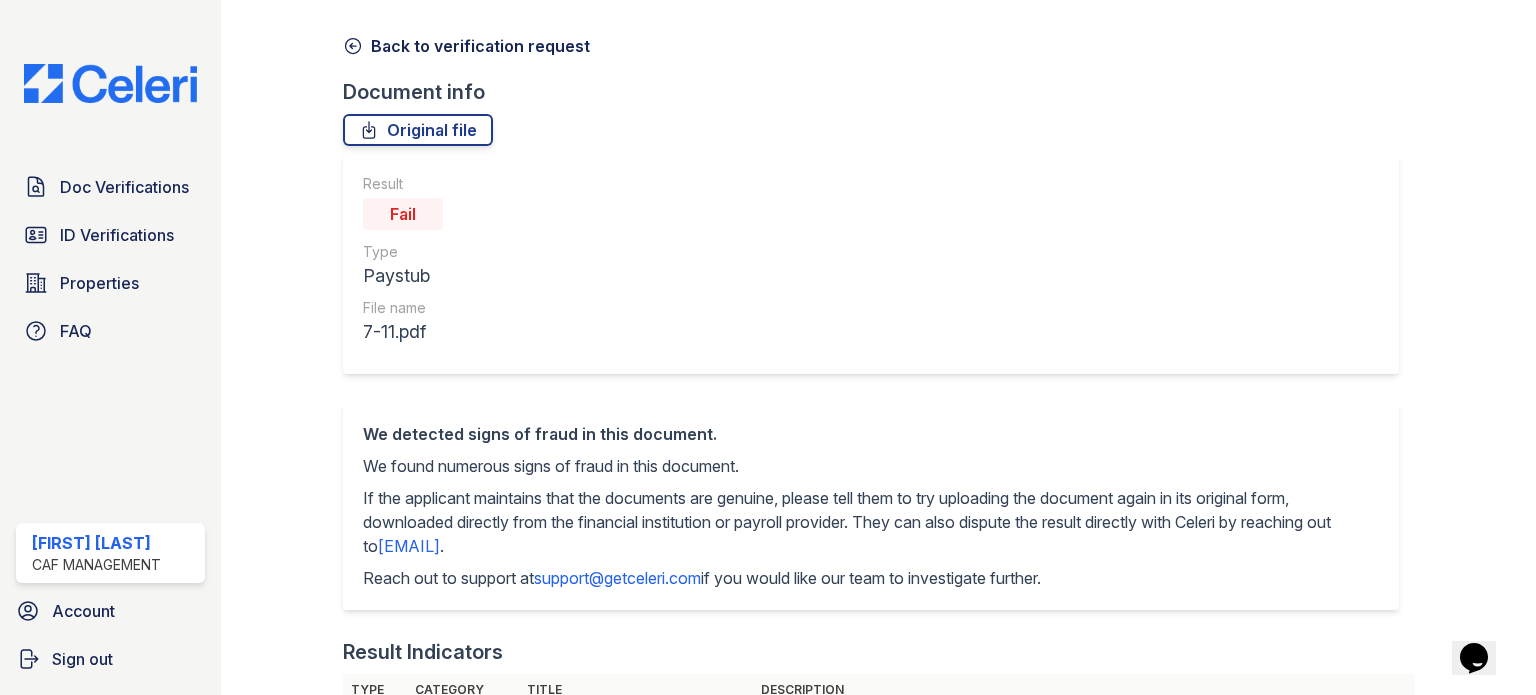 click on "Back to verification request" at bounding box center (466, 46) 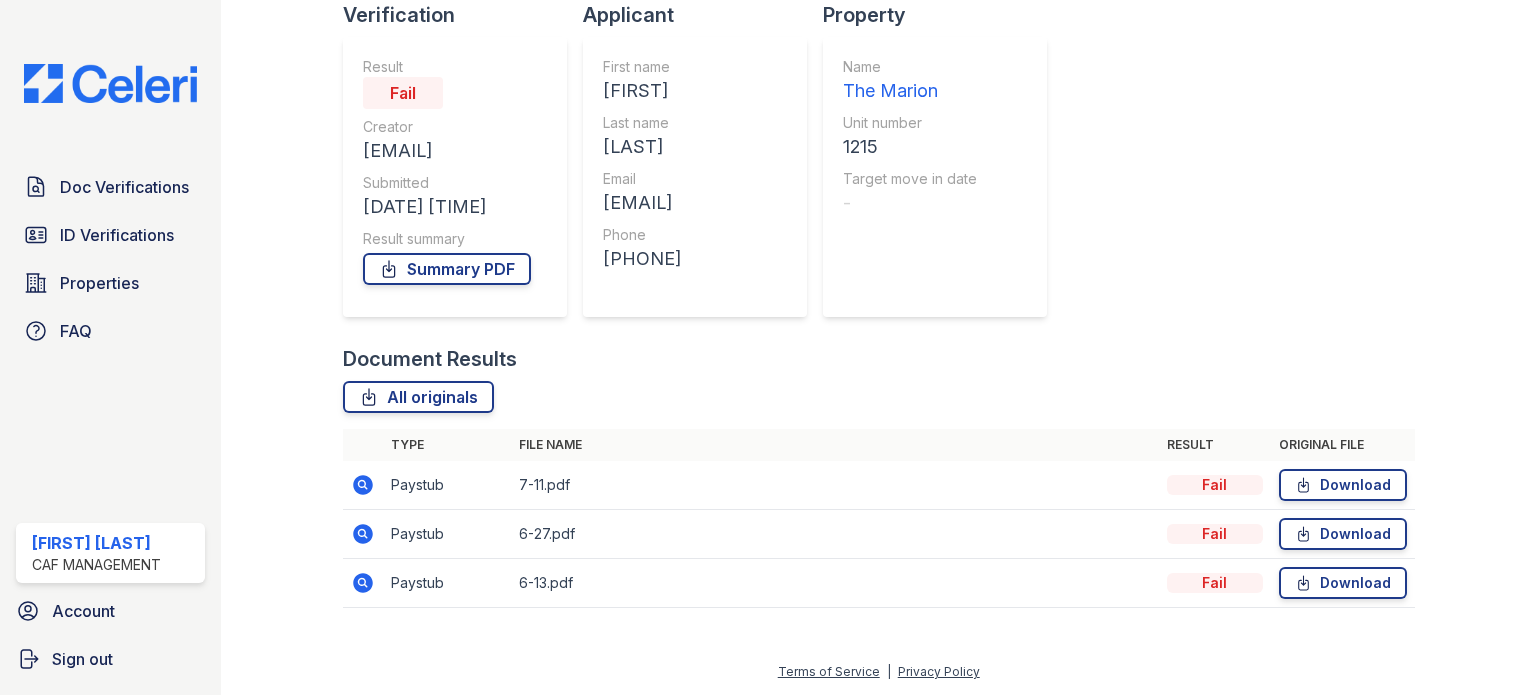 scroll, scrollTop: 0, scrollLeft: 0, axis: both 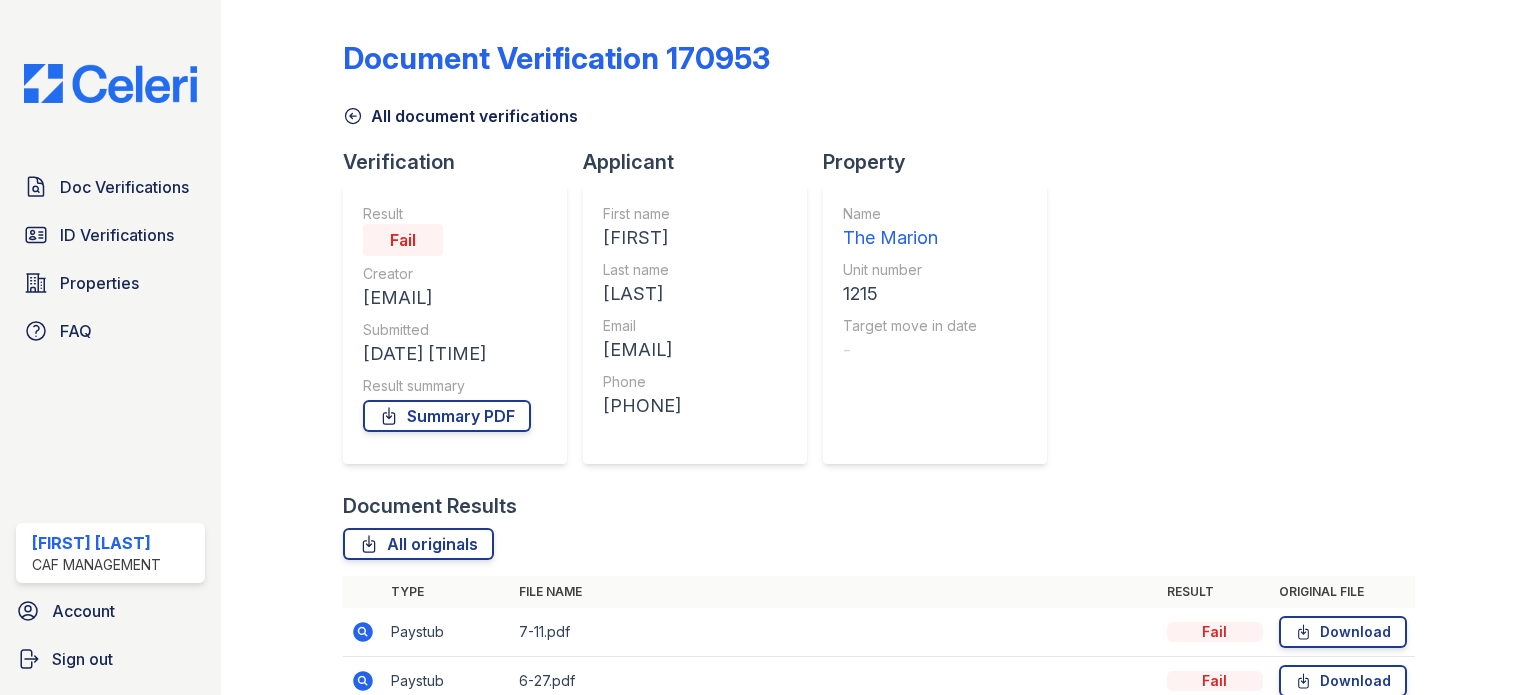 click 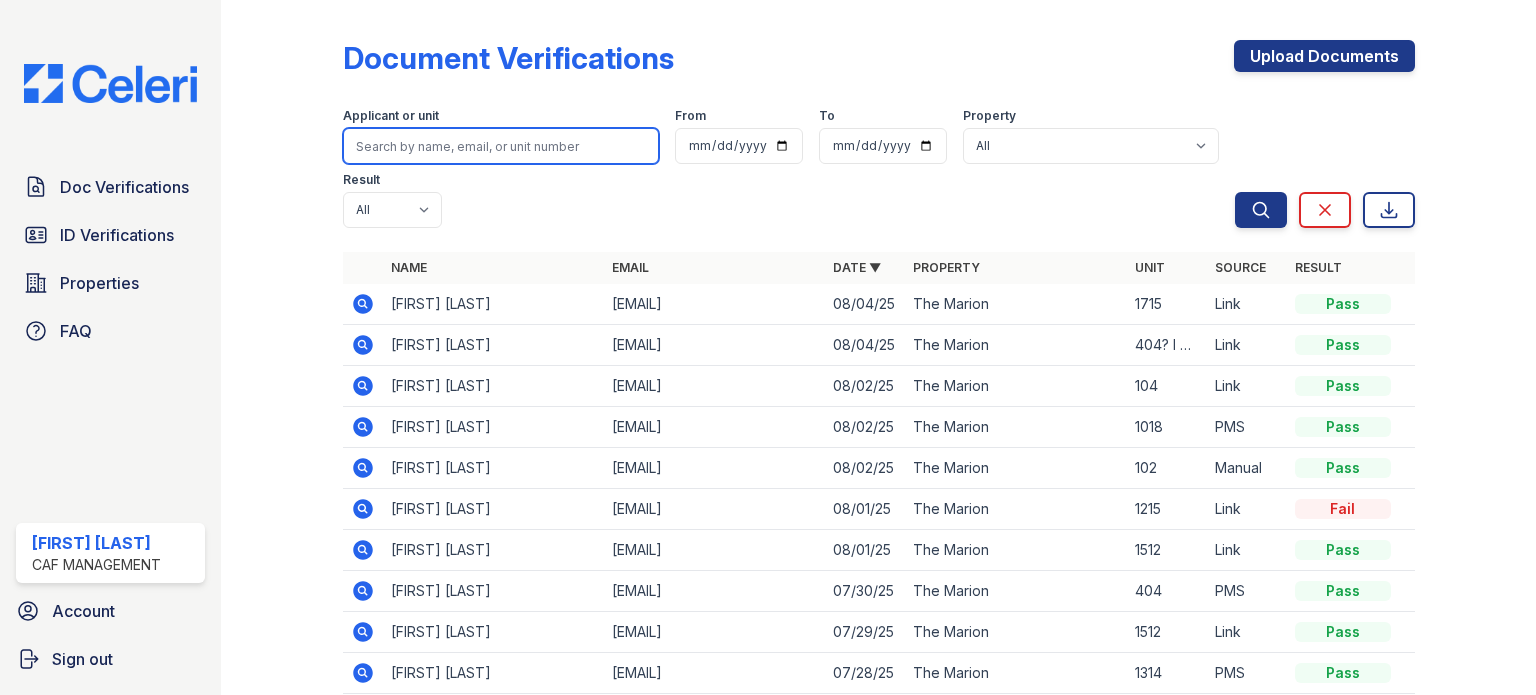 click at bounding box center [501, 146] 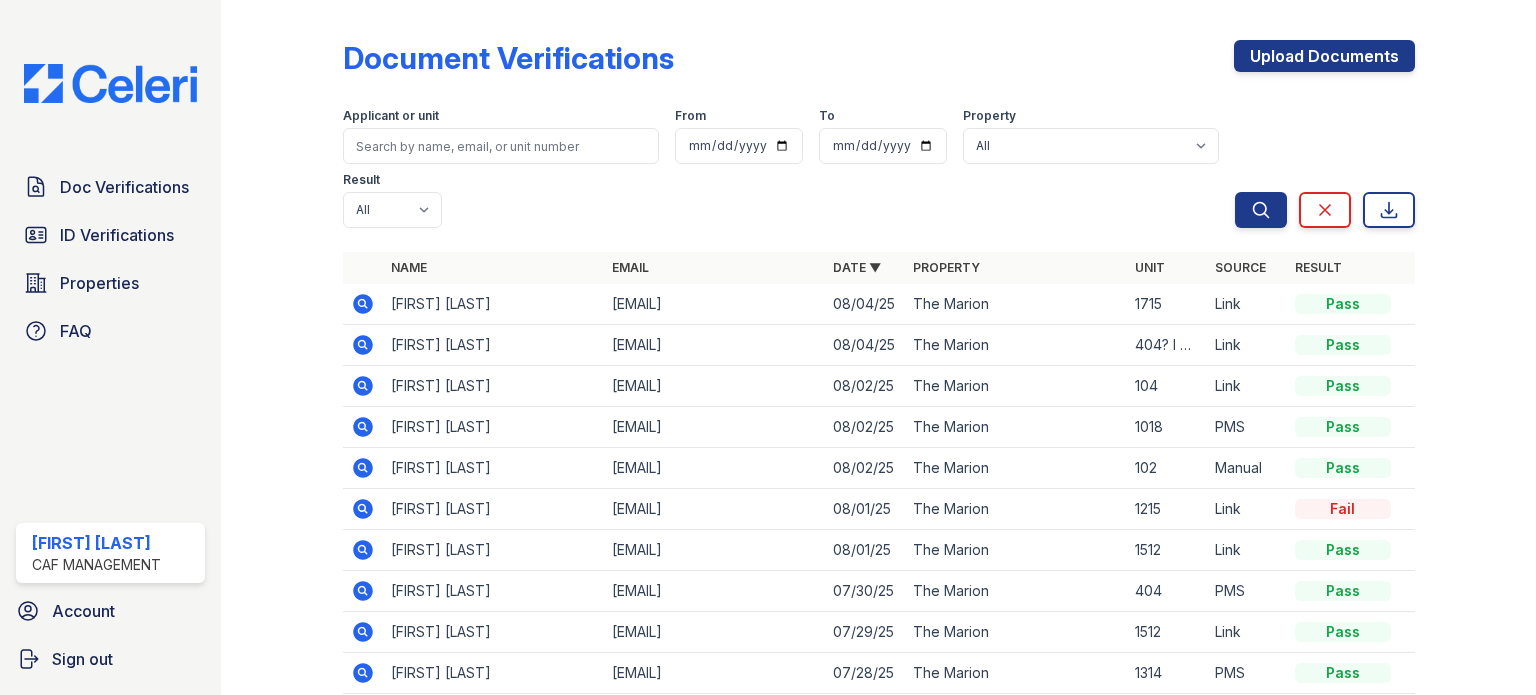 click at bounding box center (363, 550) 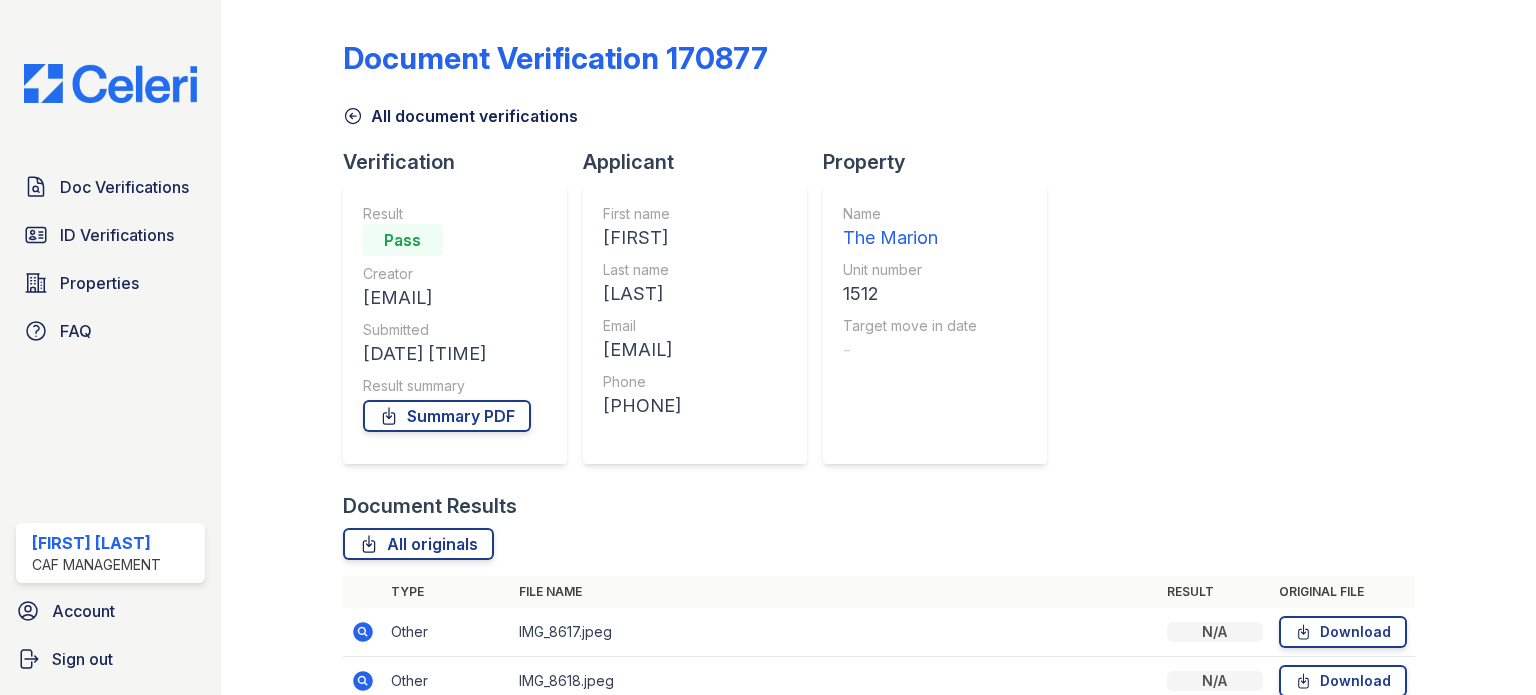 scroll, scrollTop: 0, scrollLeft: 0, axis: both 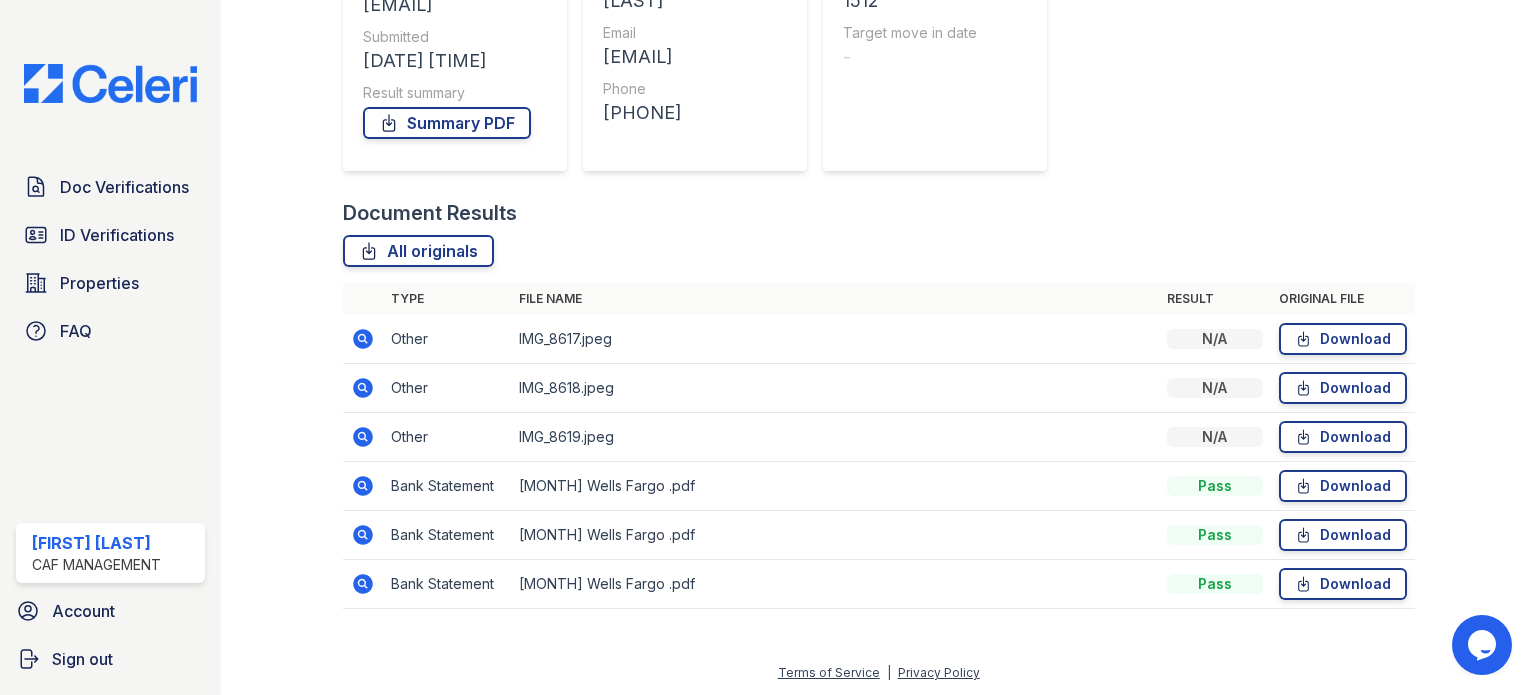 click 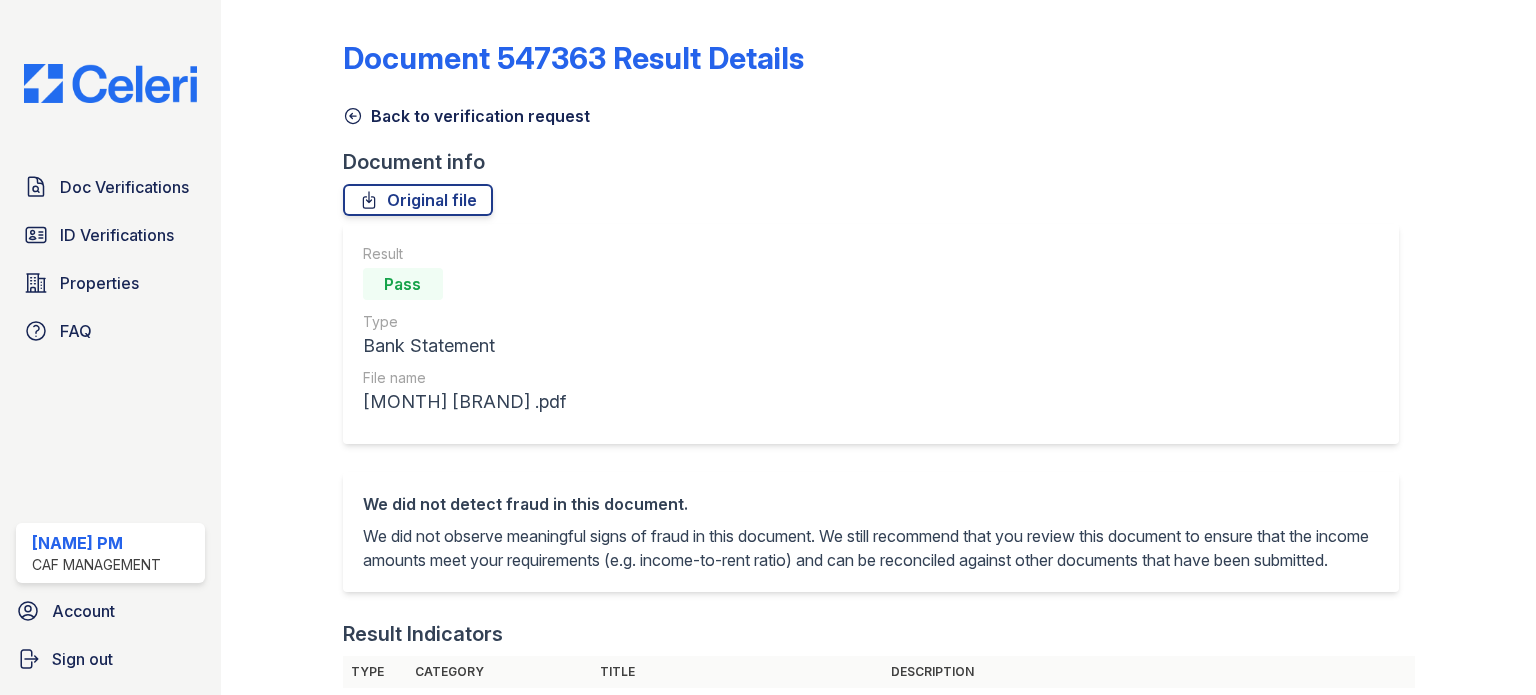 scroll, scrollTop: 0, scrollLeft: 0, axis: both 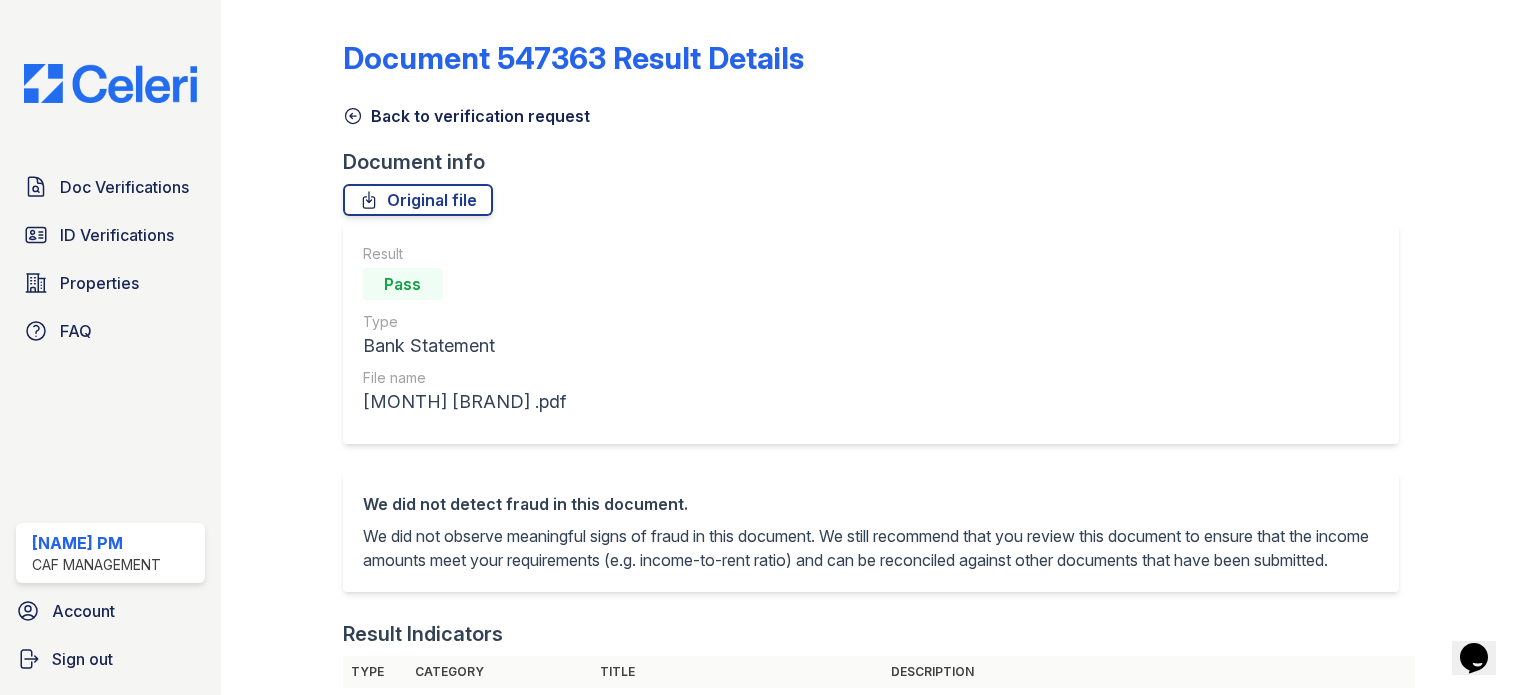 click 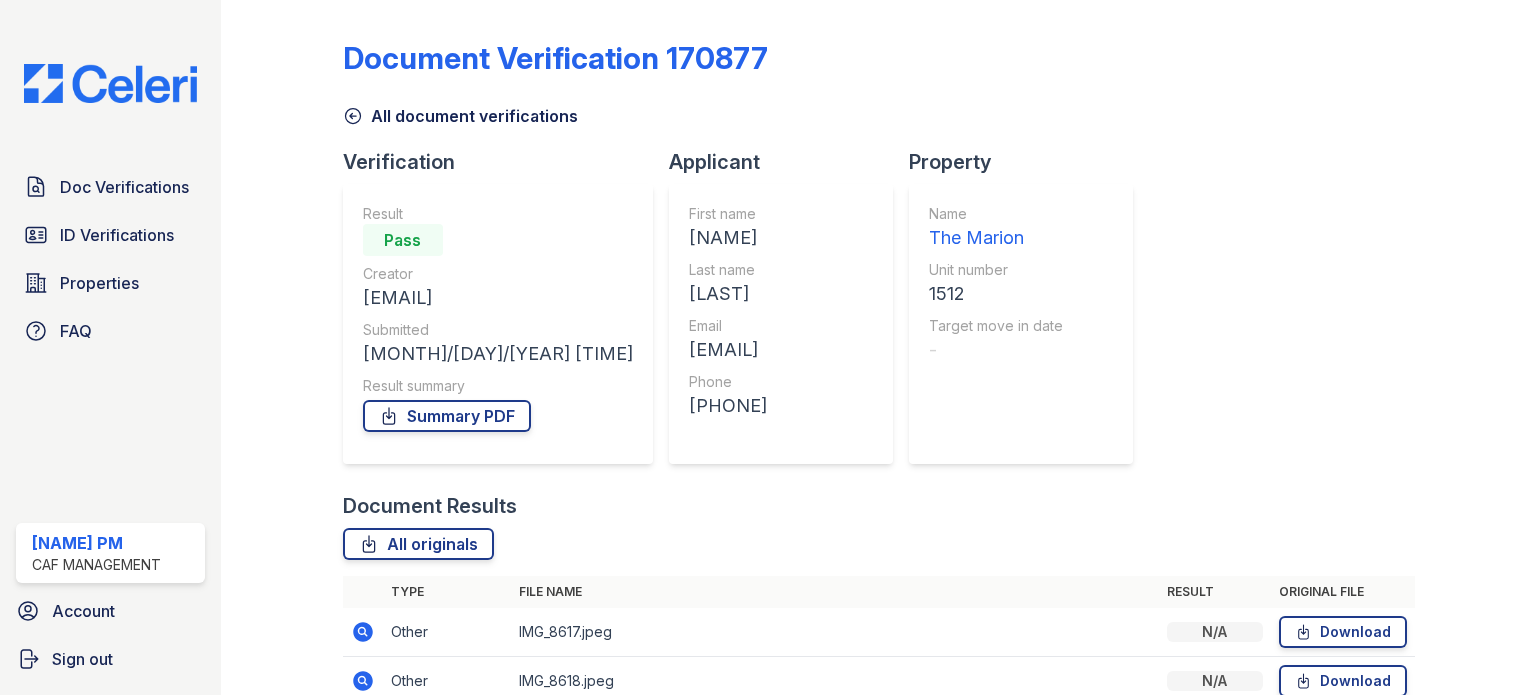 scroll, scrollTop: 0, scrollLeft: 0, axis: both 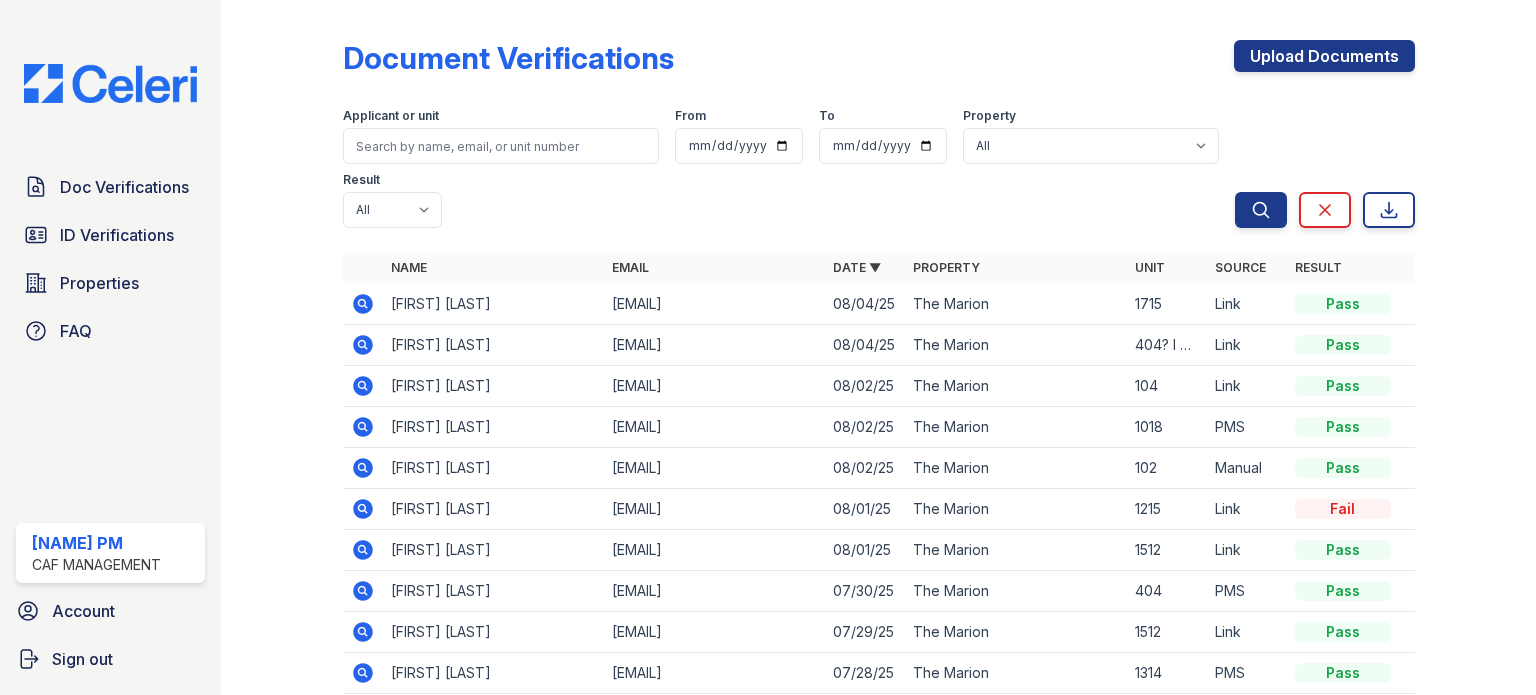 drag, startPoint x: 721, startPoint y: 187, endPoint x: 588, endPoint y: 223, distance: 137.78607 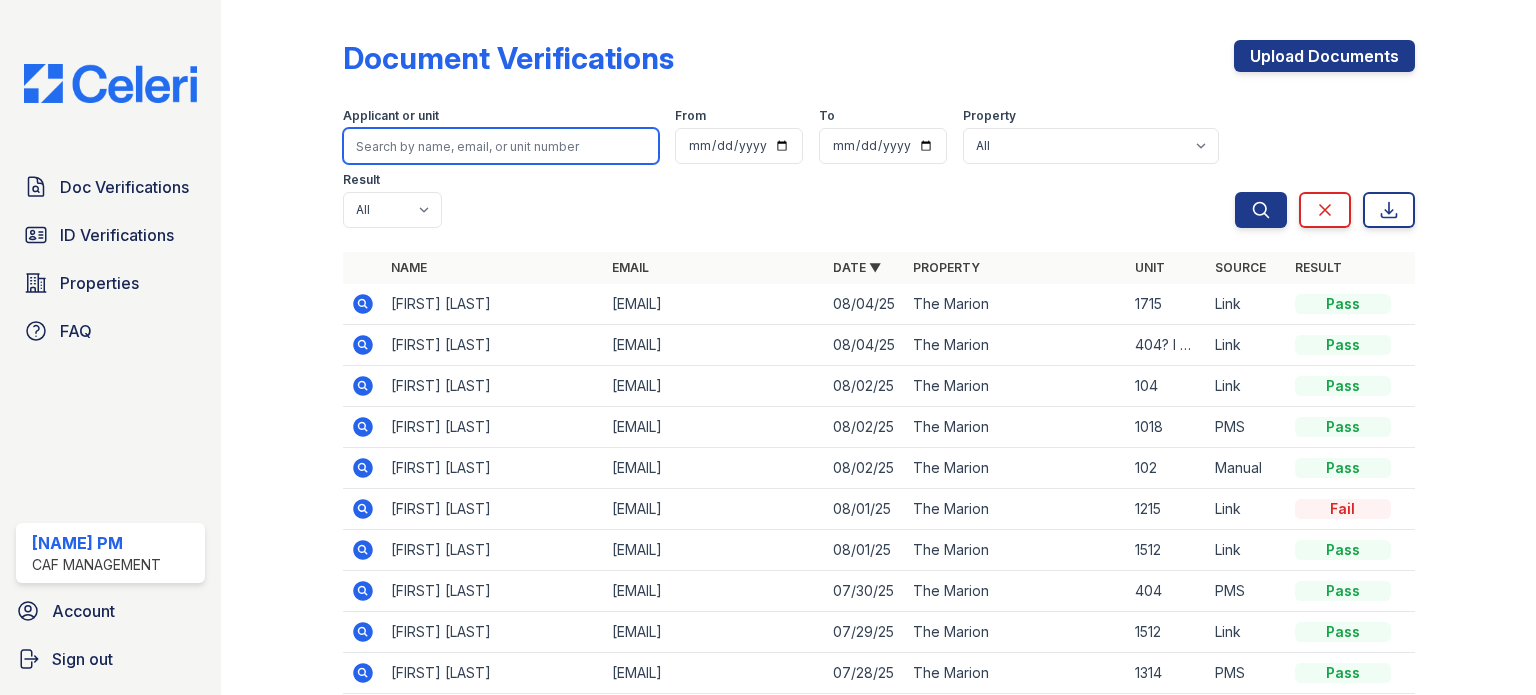 click at bounding box center [501, 146] 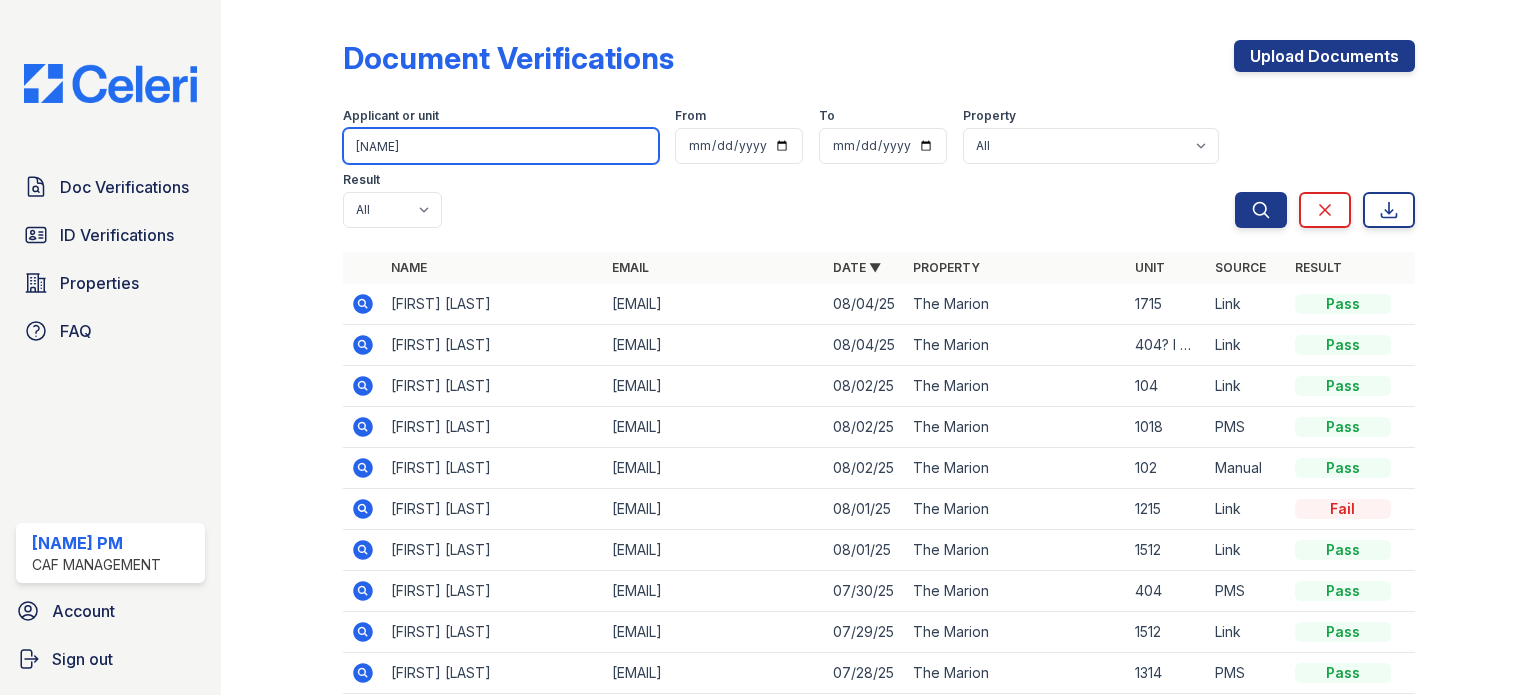 type on "[NAME]" 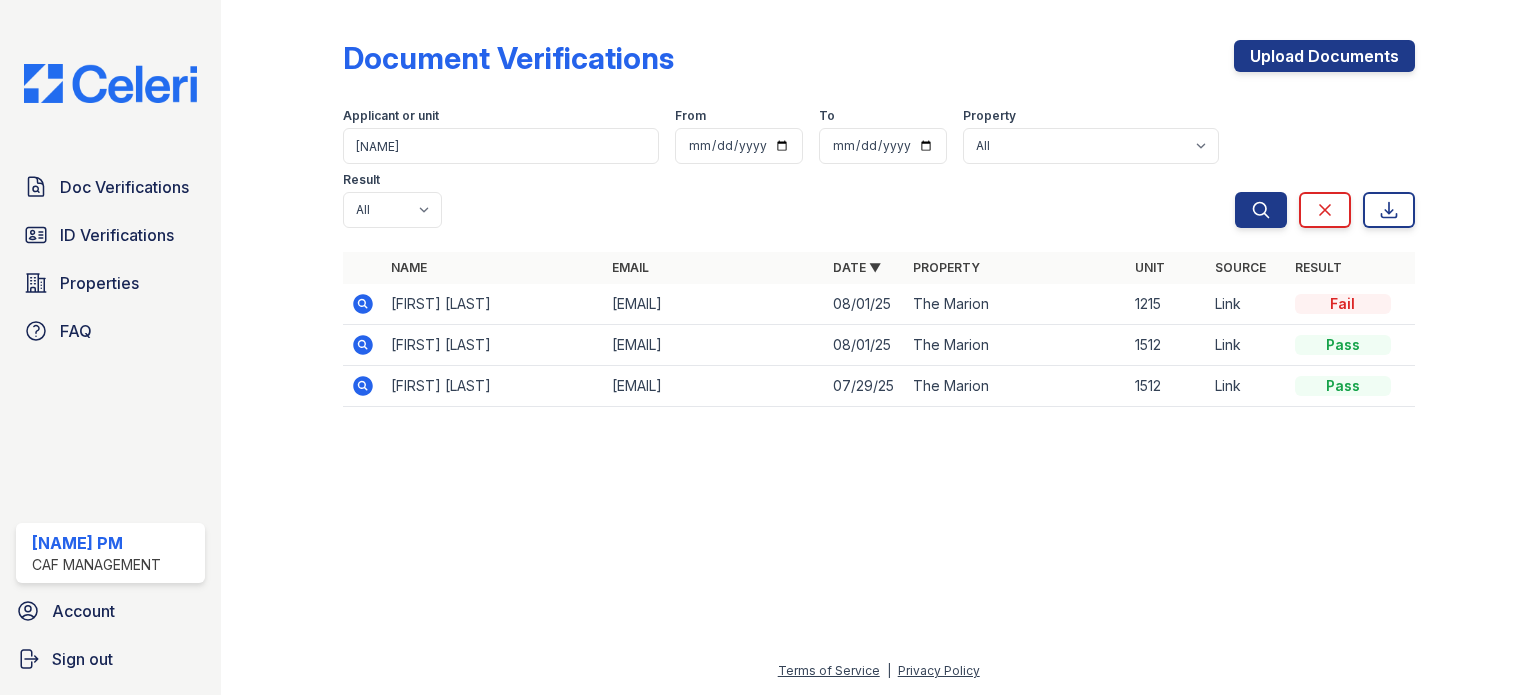 click 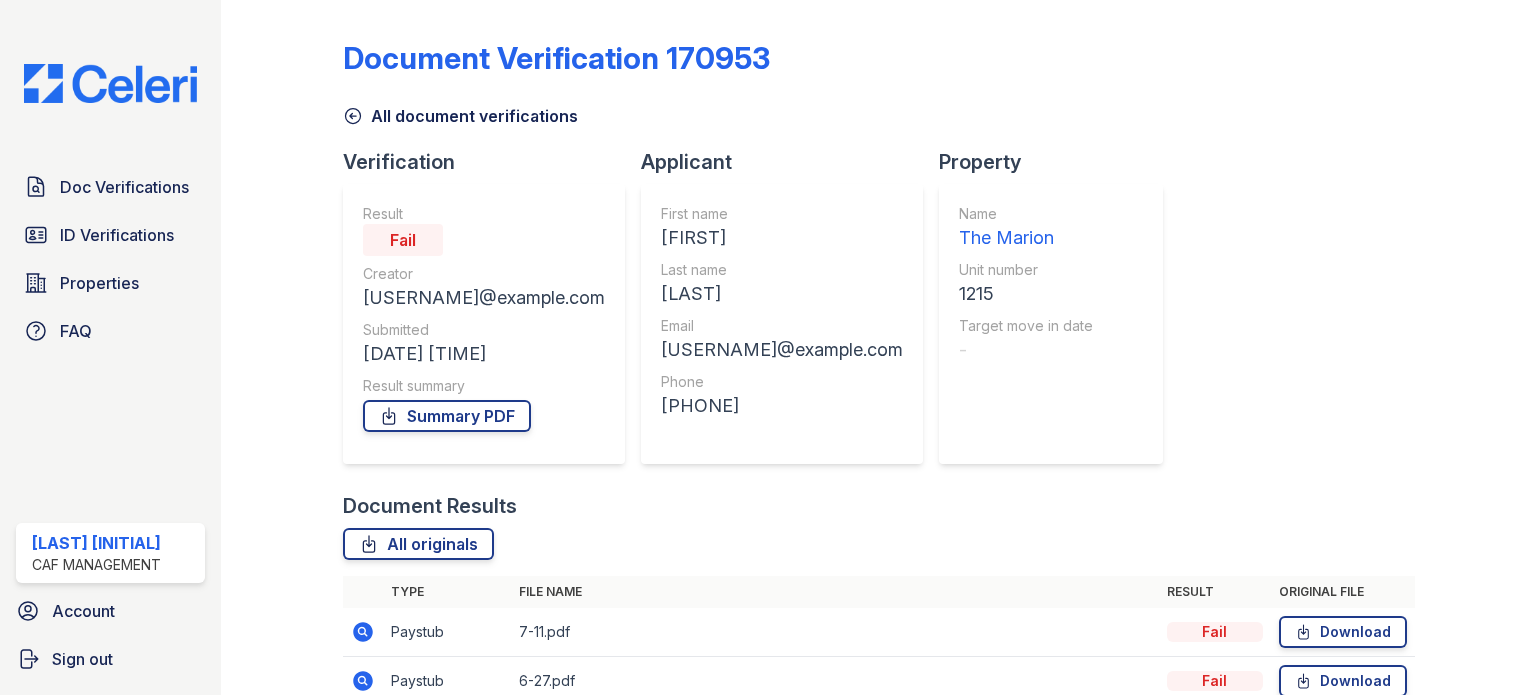 scroll, scrollTop: 0, scrollLeft: 0, axis: both 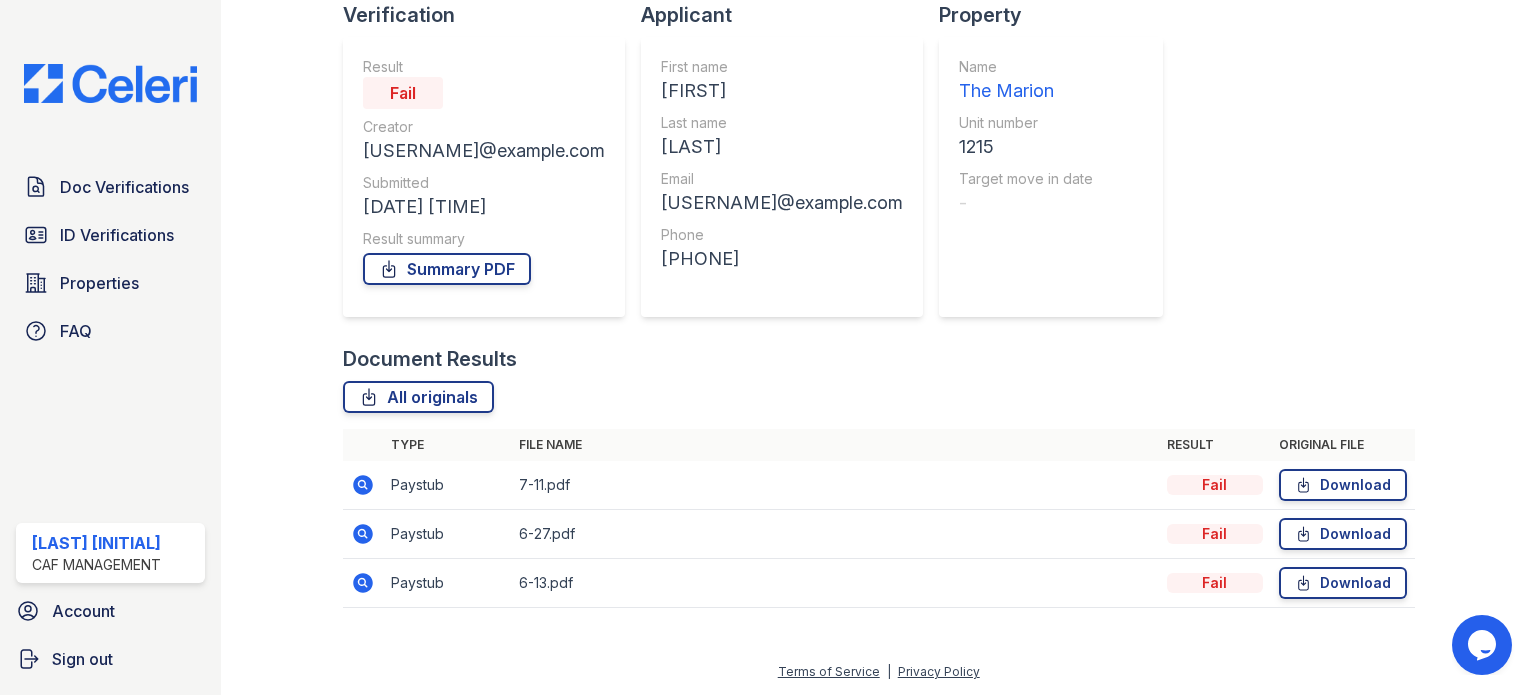 click at bounding box center (363, 485) 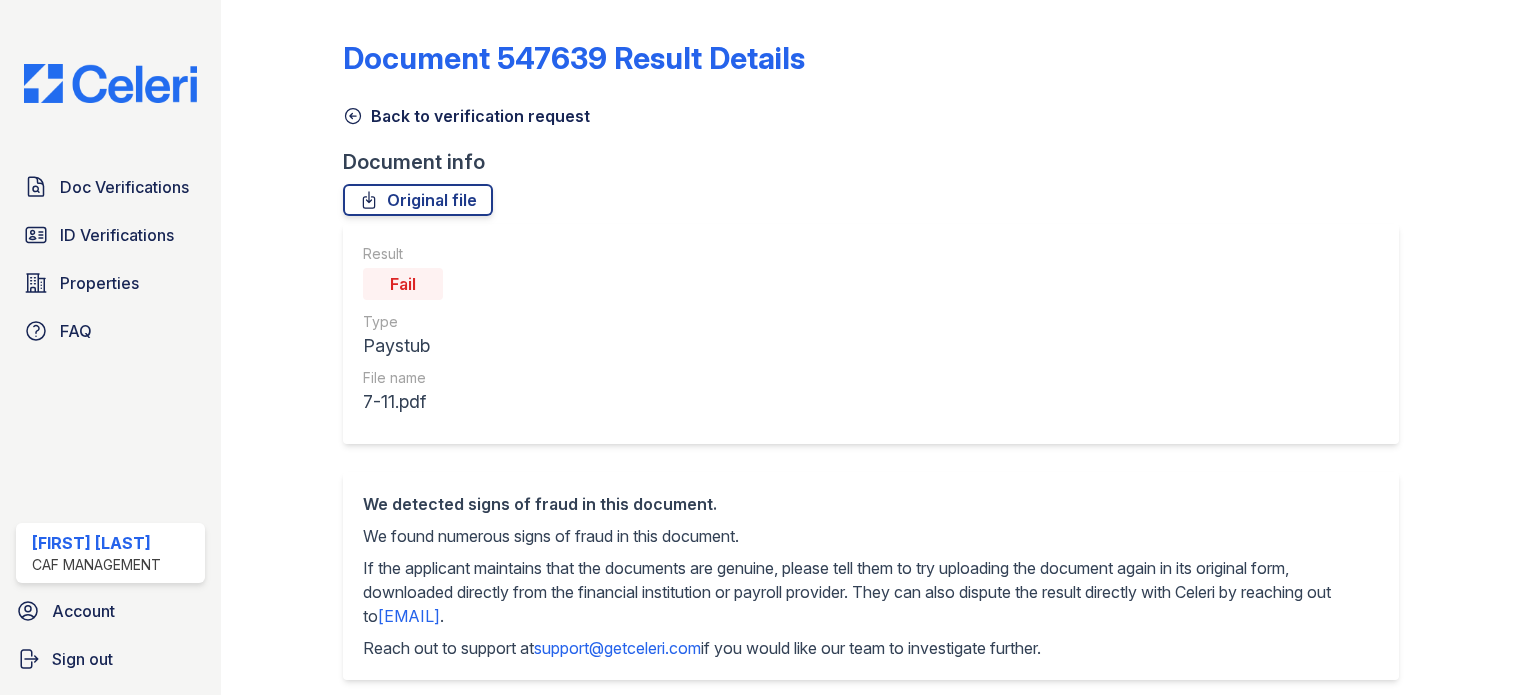 scroll, scrollTop: 0, scrollLeft: 0, axis: both 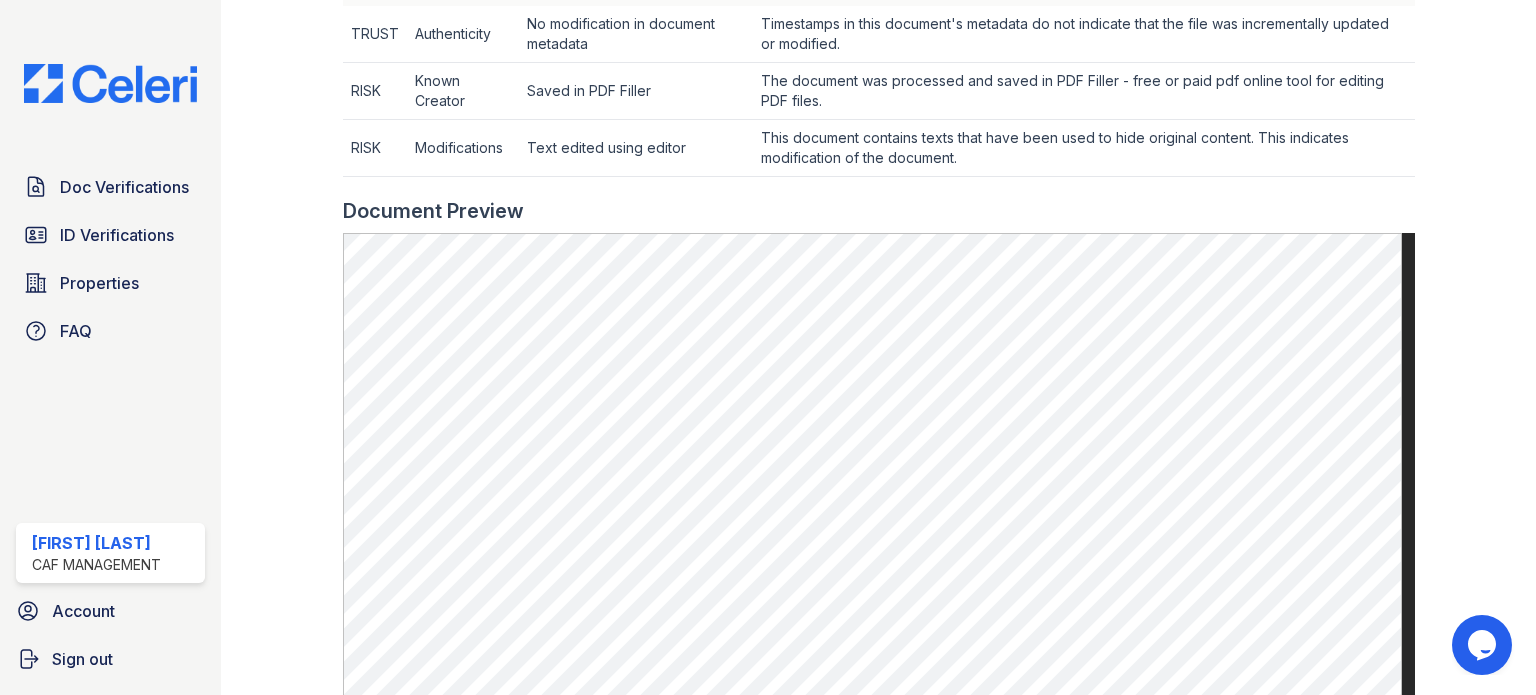 click on "This document contains texts that have been used to hide original content. This indicates modification of the document." at bounding box center (1083, 34) 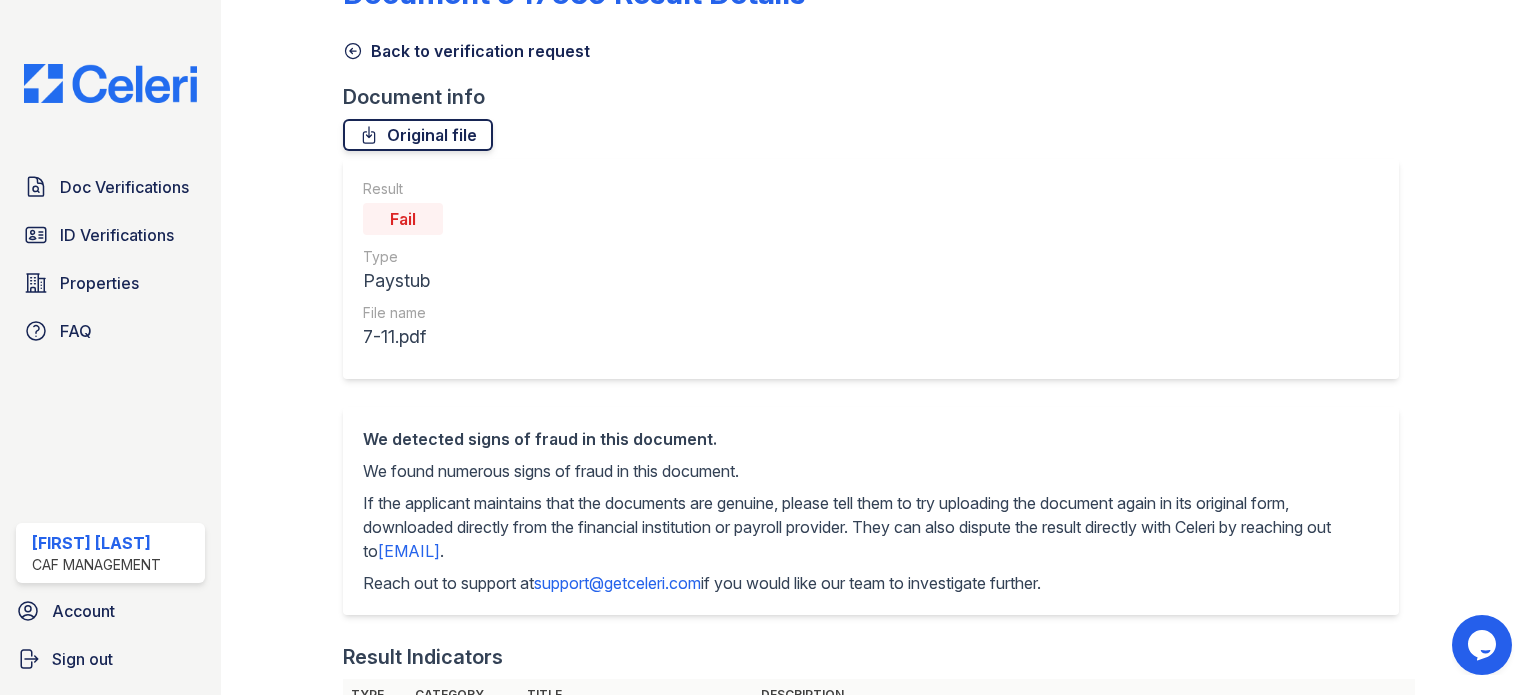 scroll, scrollTop: 0, scrollLeft: 0, axis: both 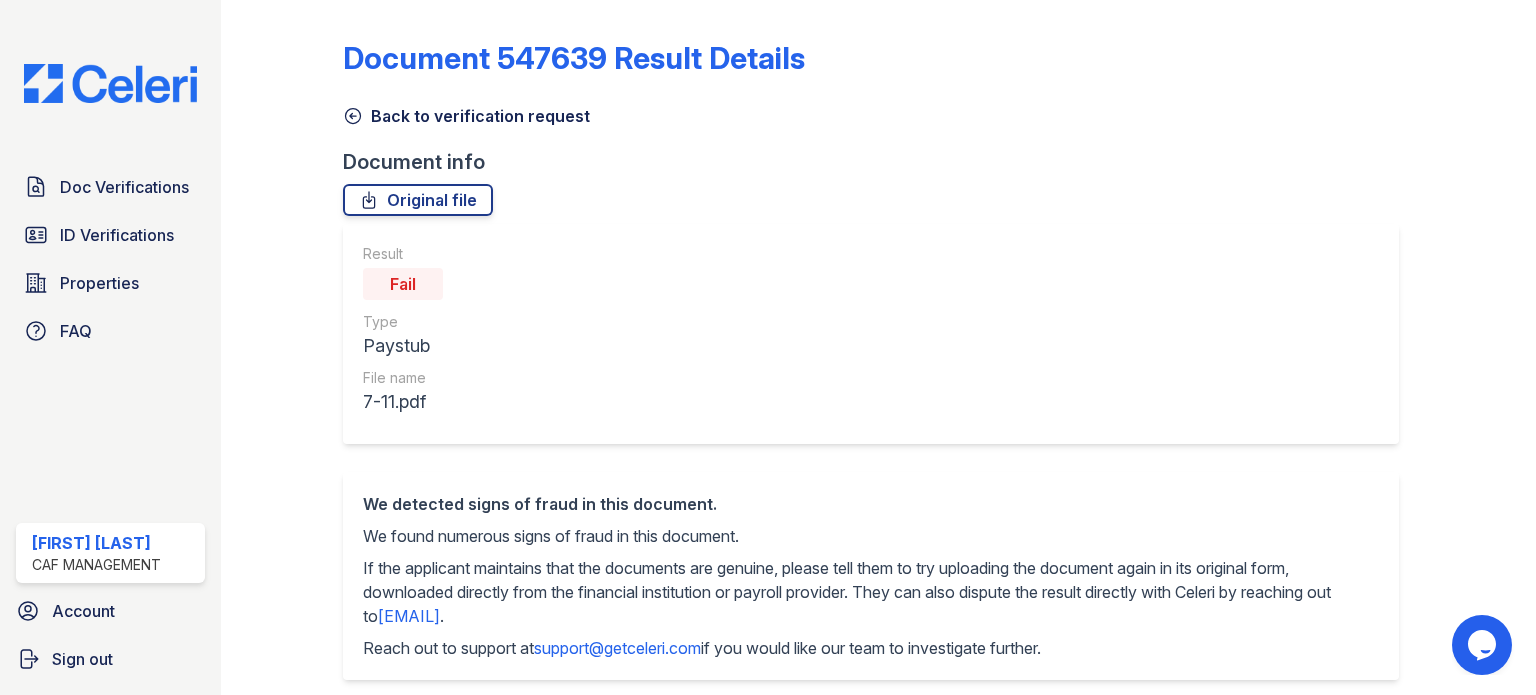 click 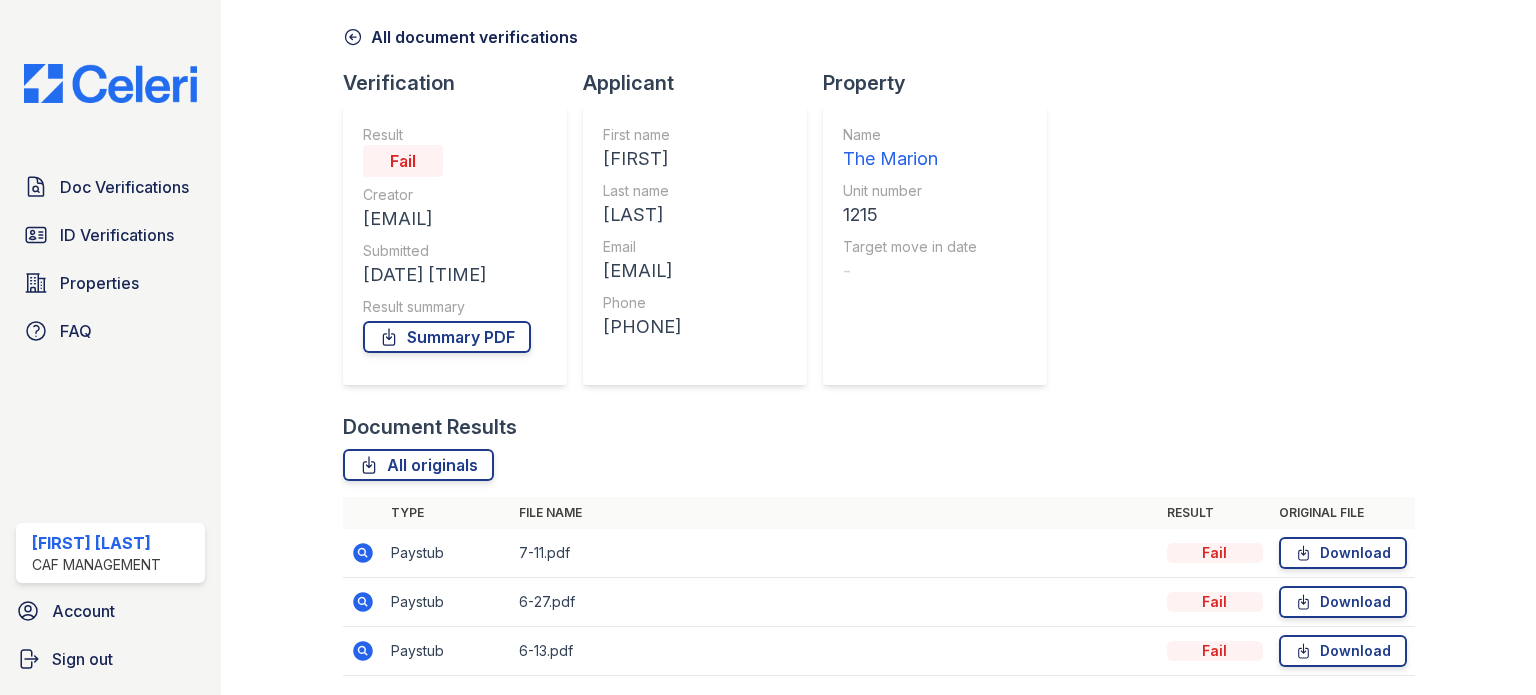 scroll, scrollTop: 0, scrollLeft: 0, axis: both 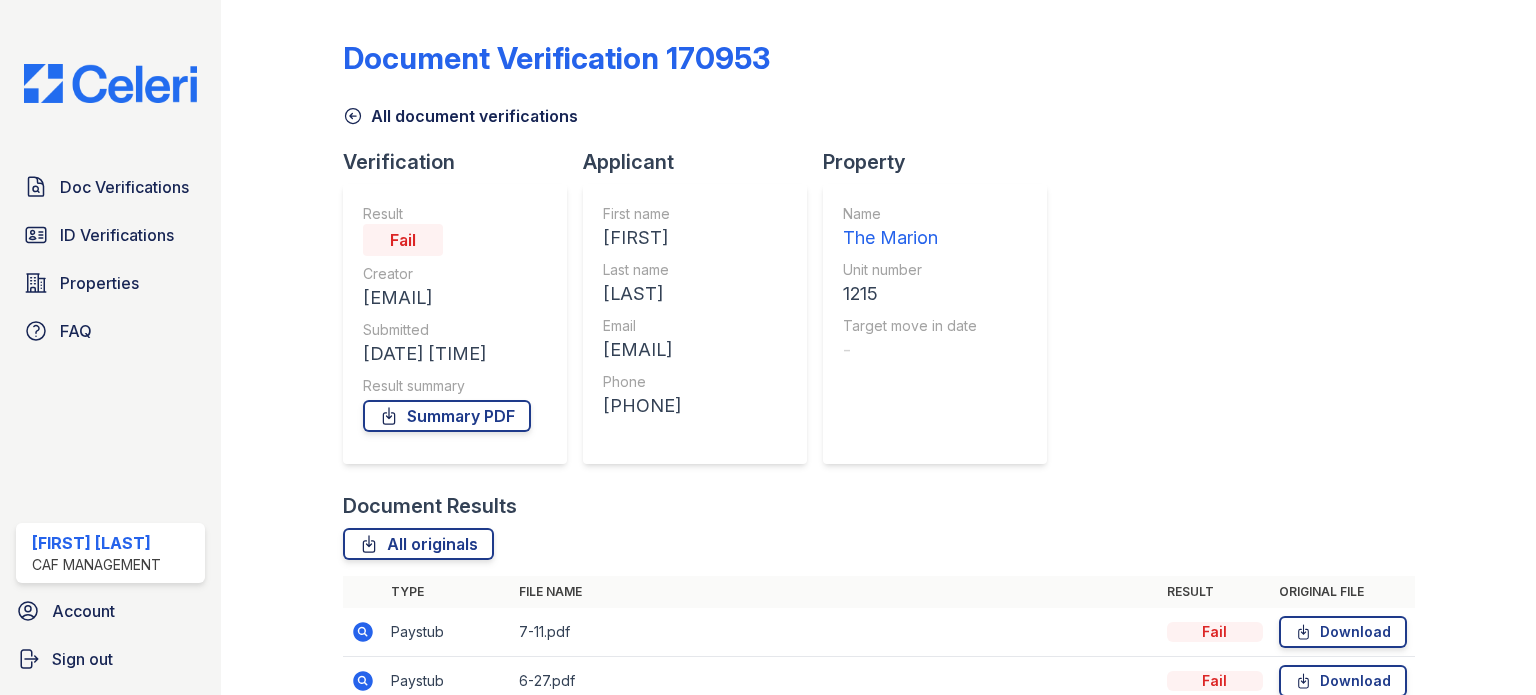 click 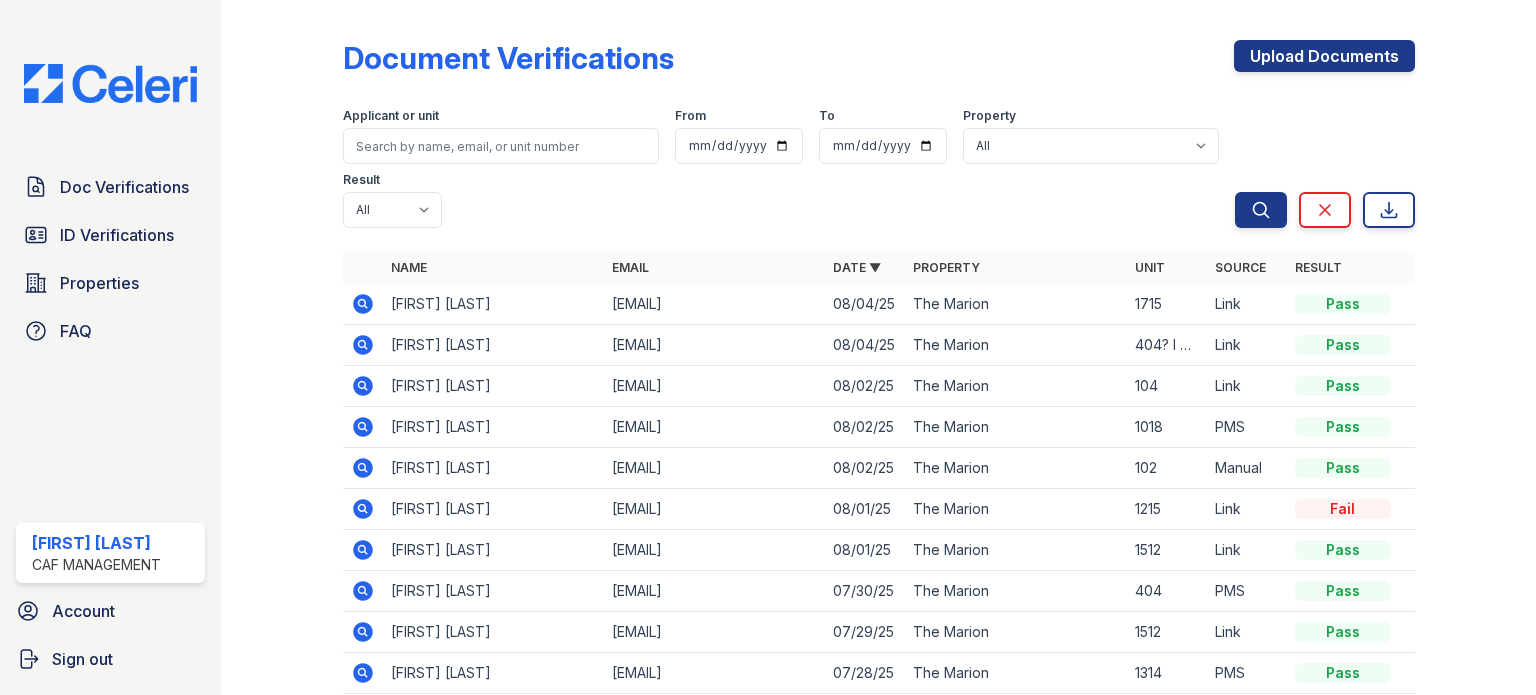 click 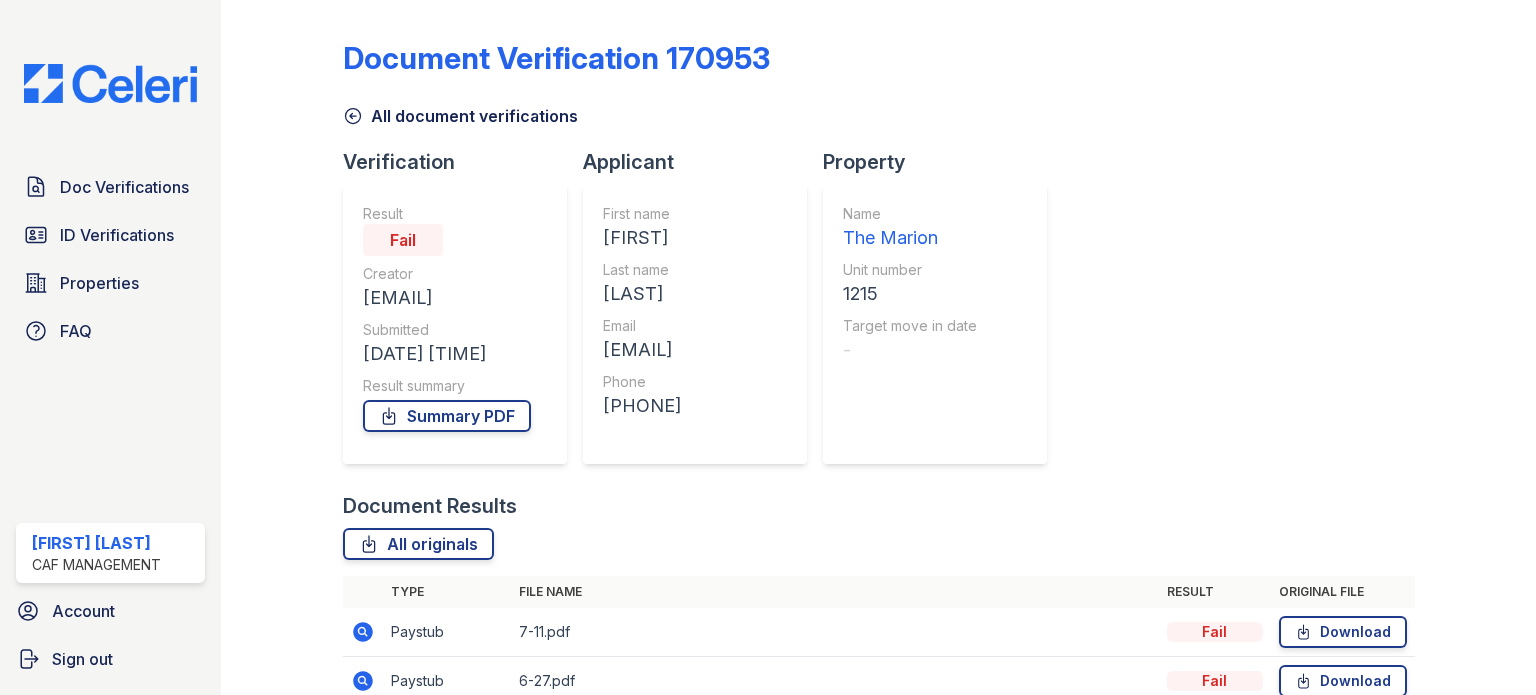 scroll, scrollTop: 0, scrollLeft: 0, axis: both 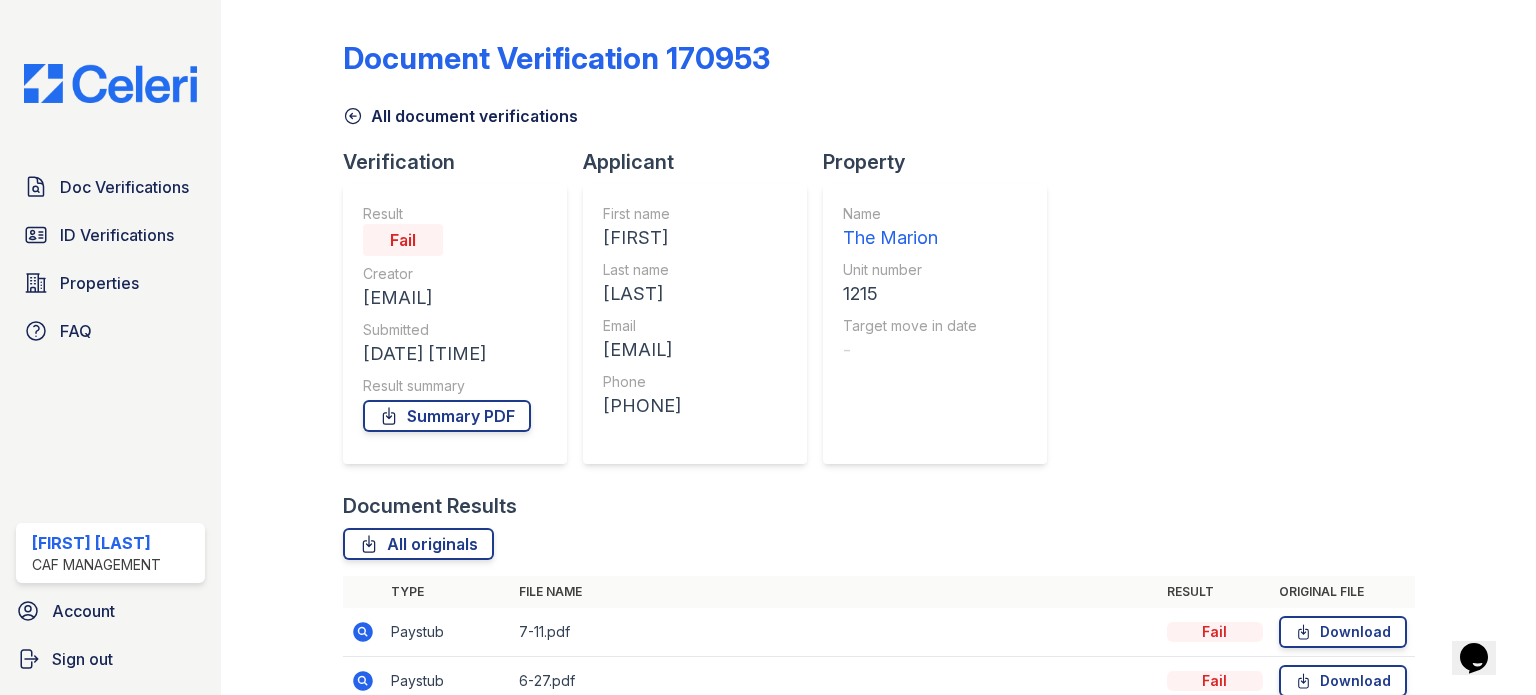 click 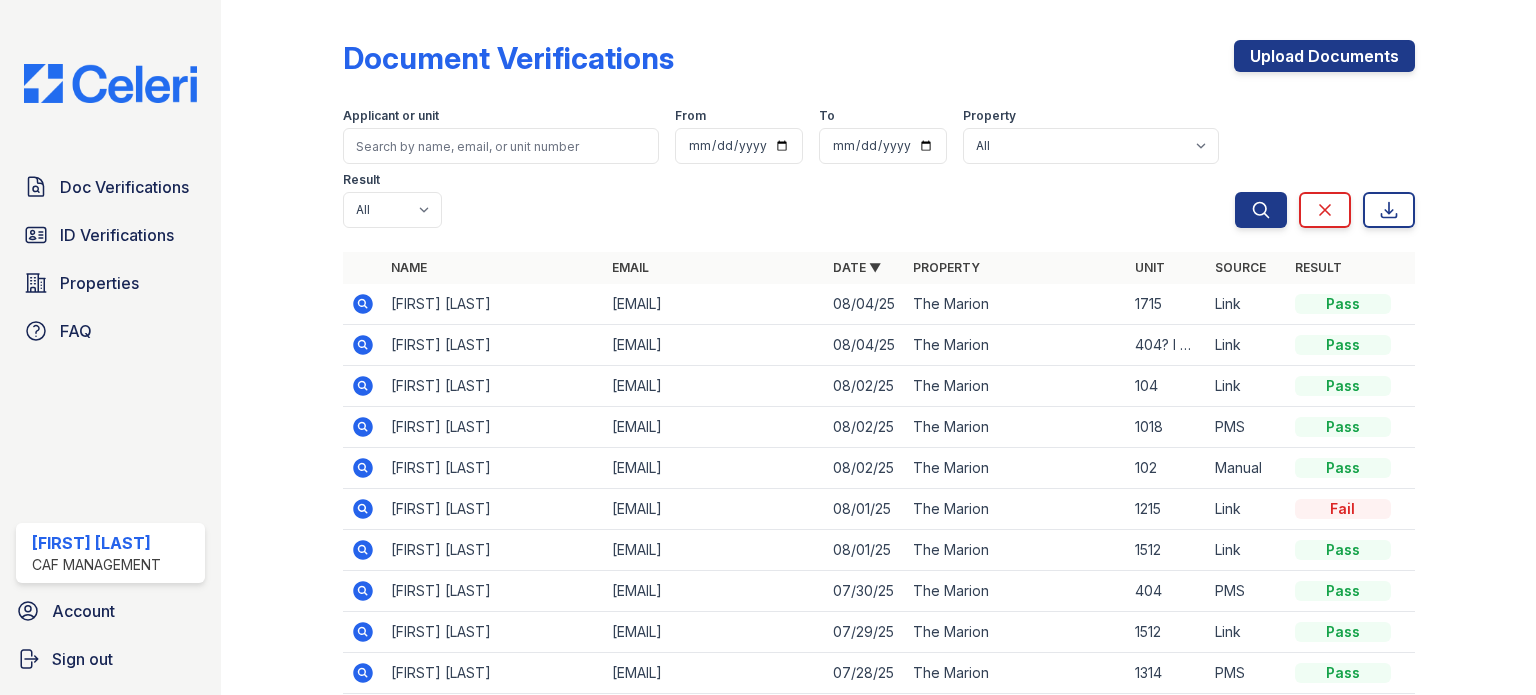 click 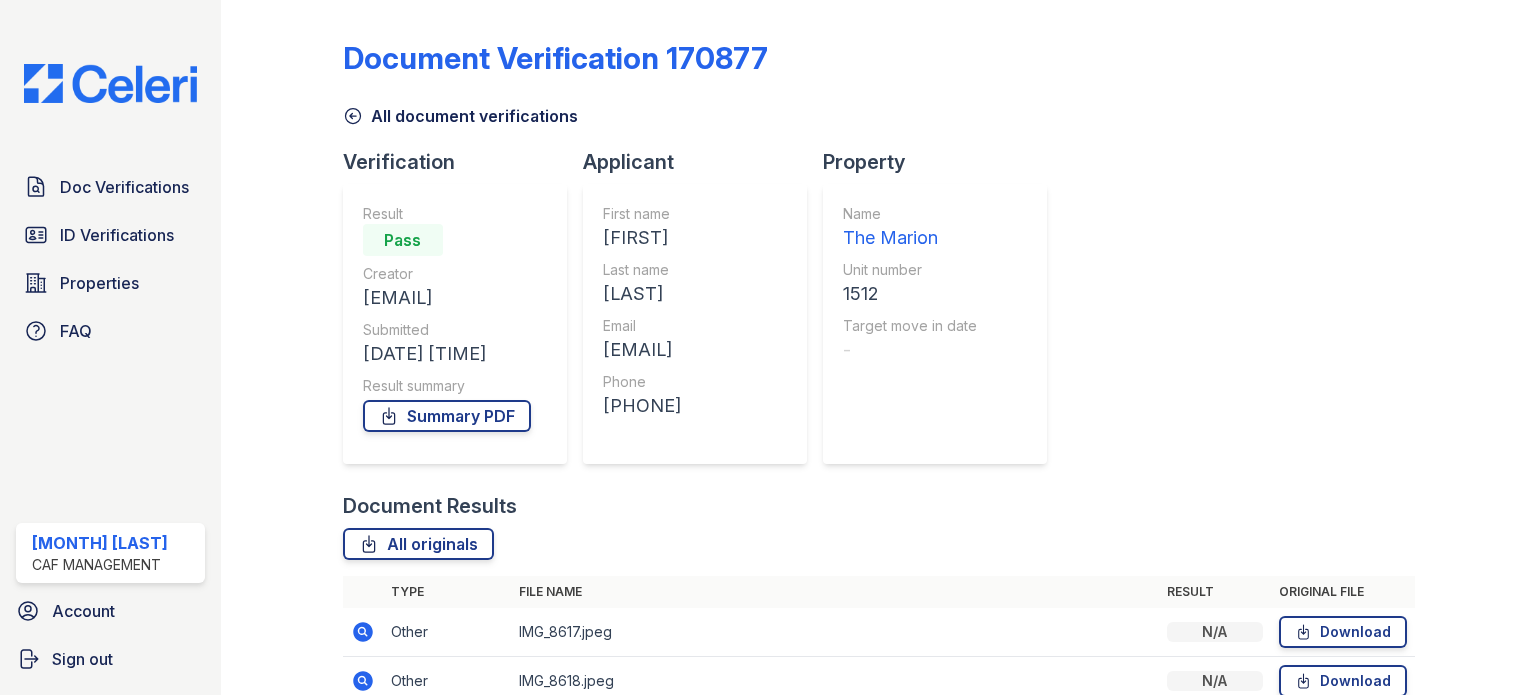 scroll, scrollTop: 0, scrollLeft: 0, axis: both 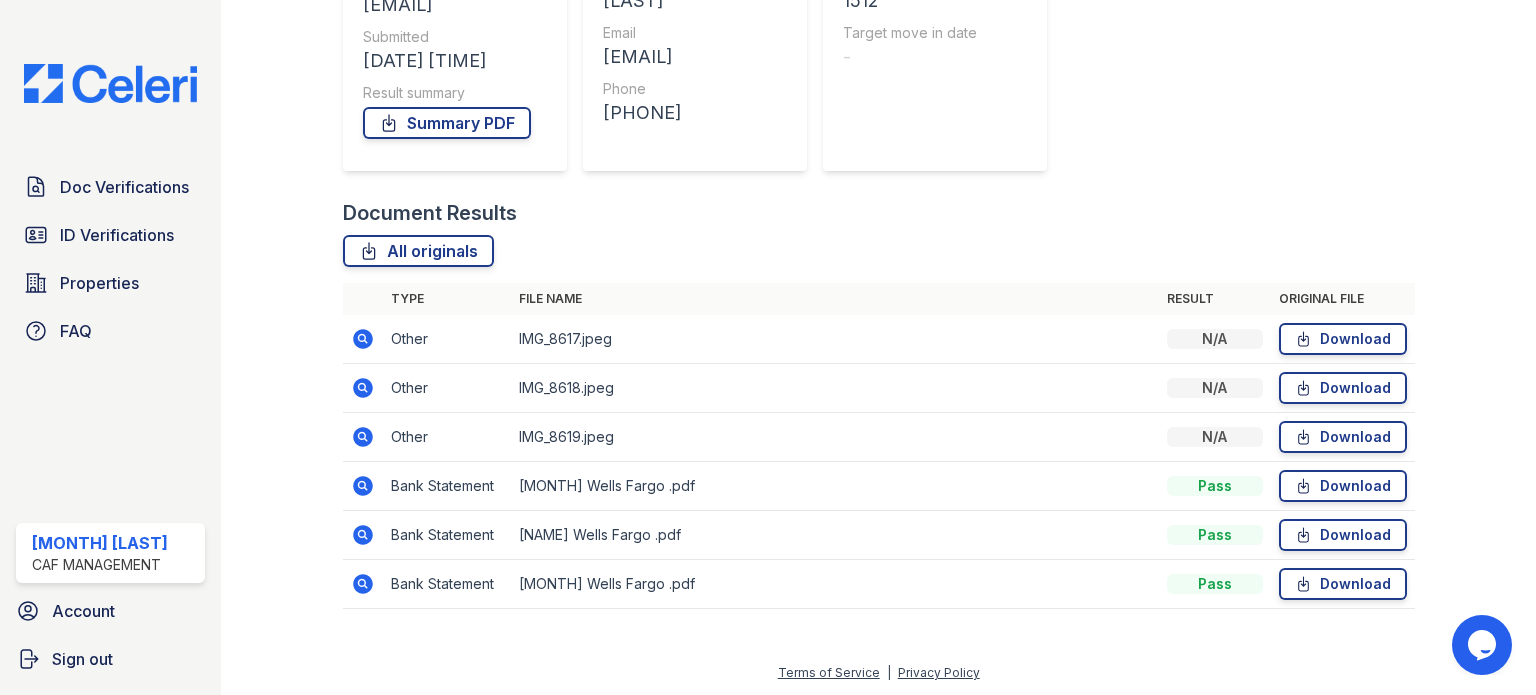 click 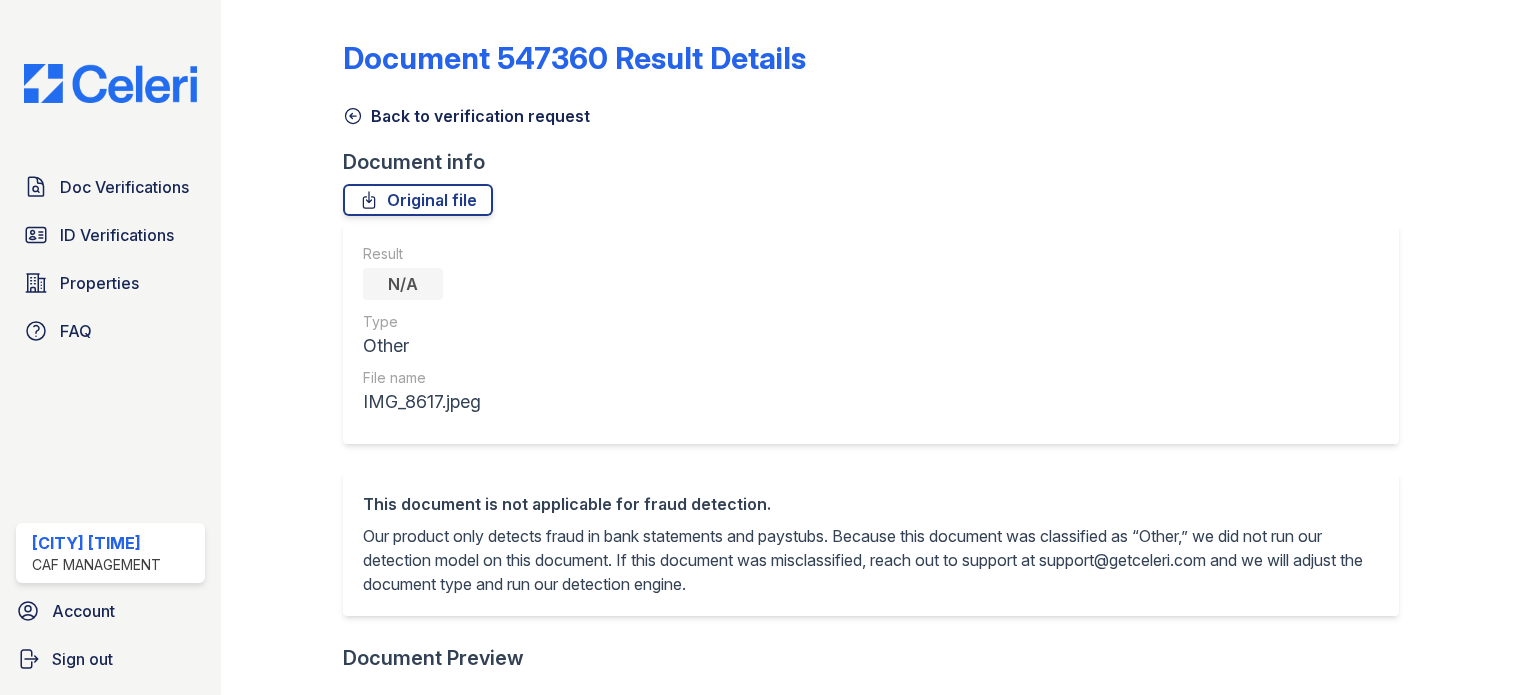 scroll, scrollTop: 0, scrollLeft: 0, axis: both 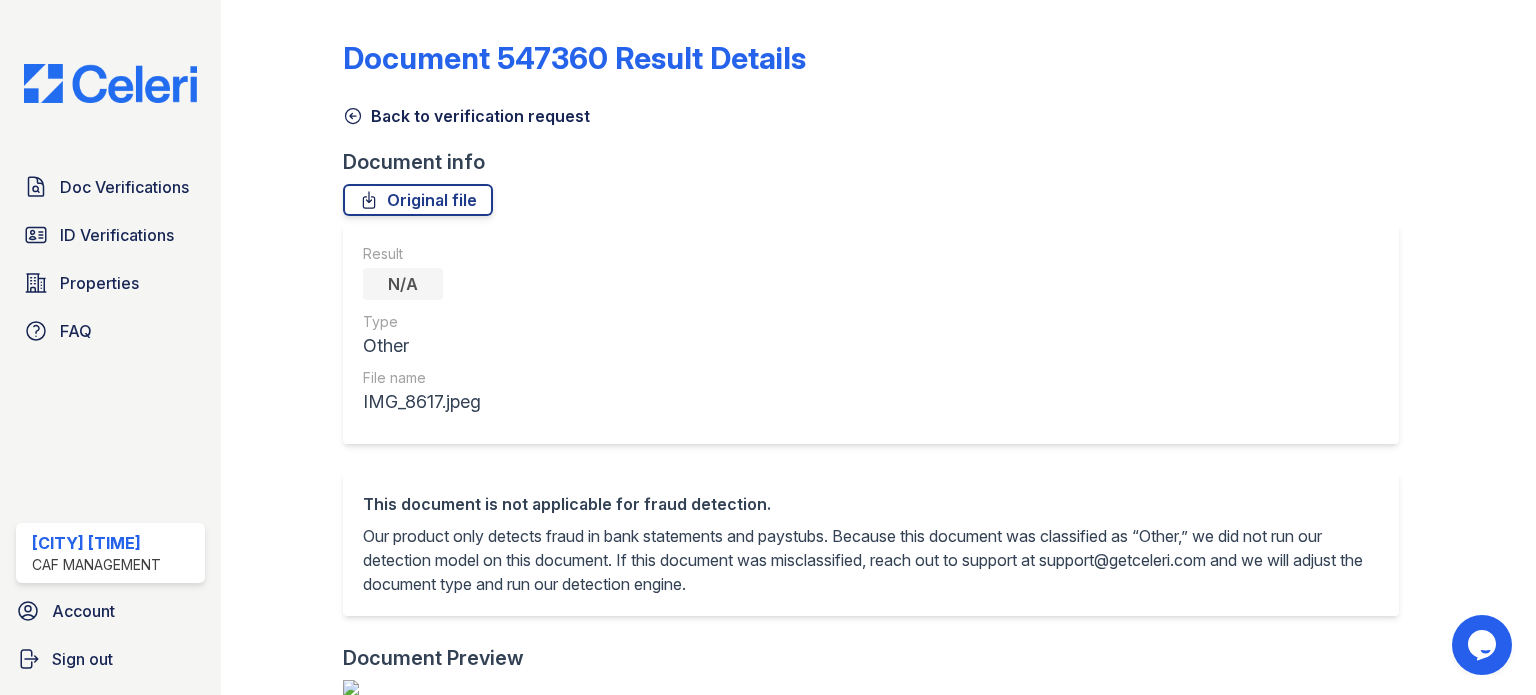 click on "Back to verification request" at bounding box center [466, 116] 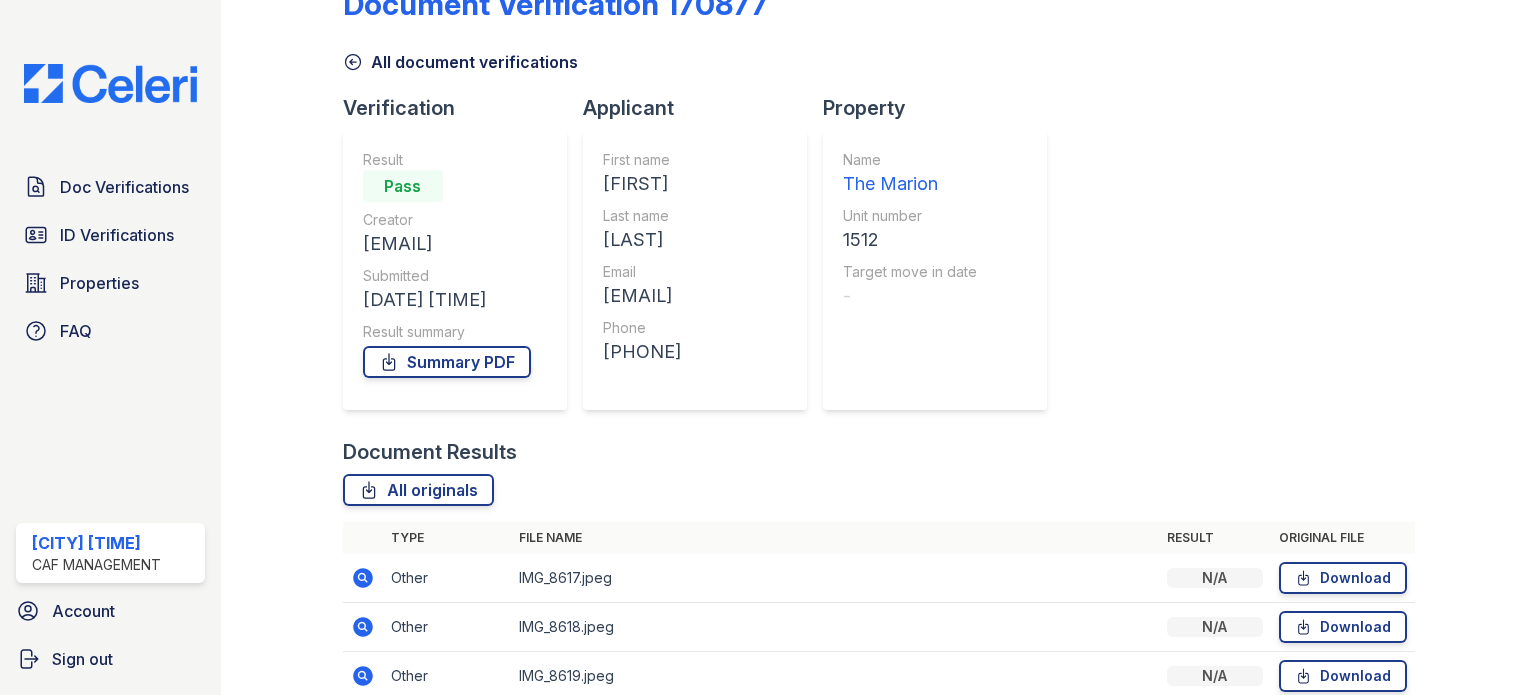 scroll, scrollTop: 100, scrollLeft: 0, axis: vertical 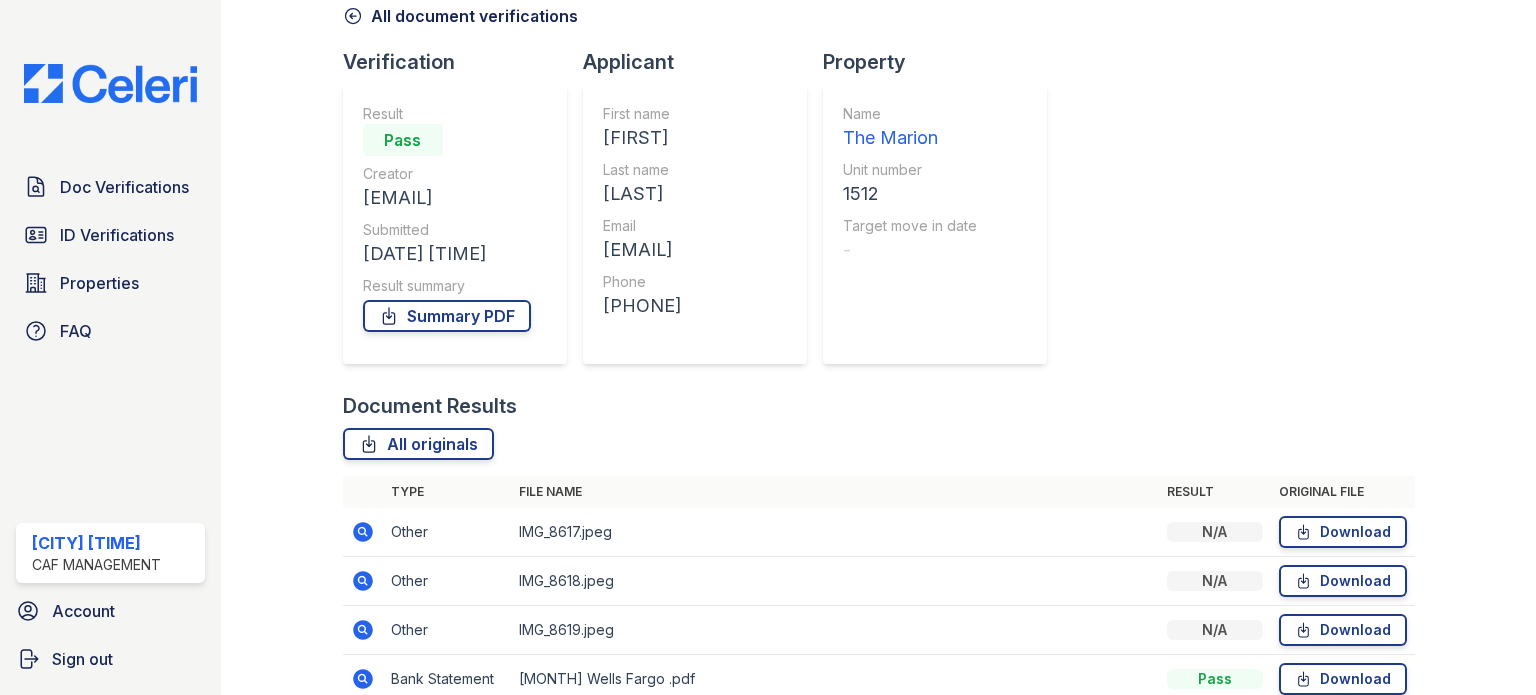drag, startPoint x: 365, startPoint y: 610, endPoint x: 360, endPoint y: 631, distance: 21.587032 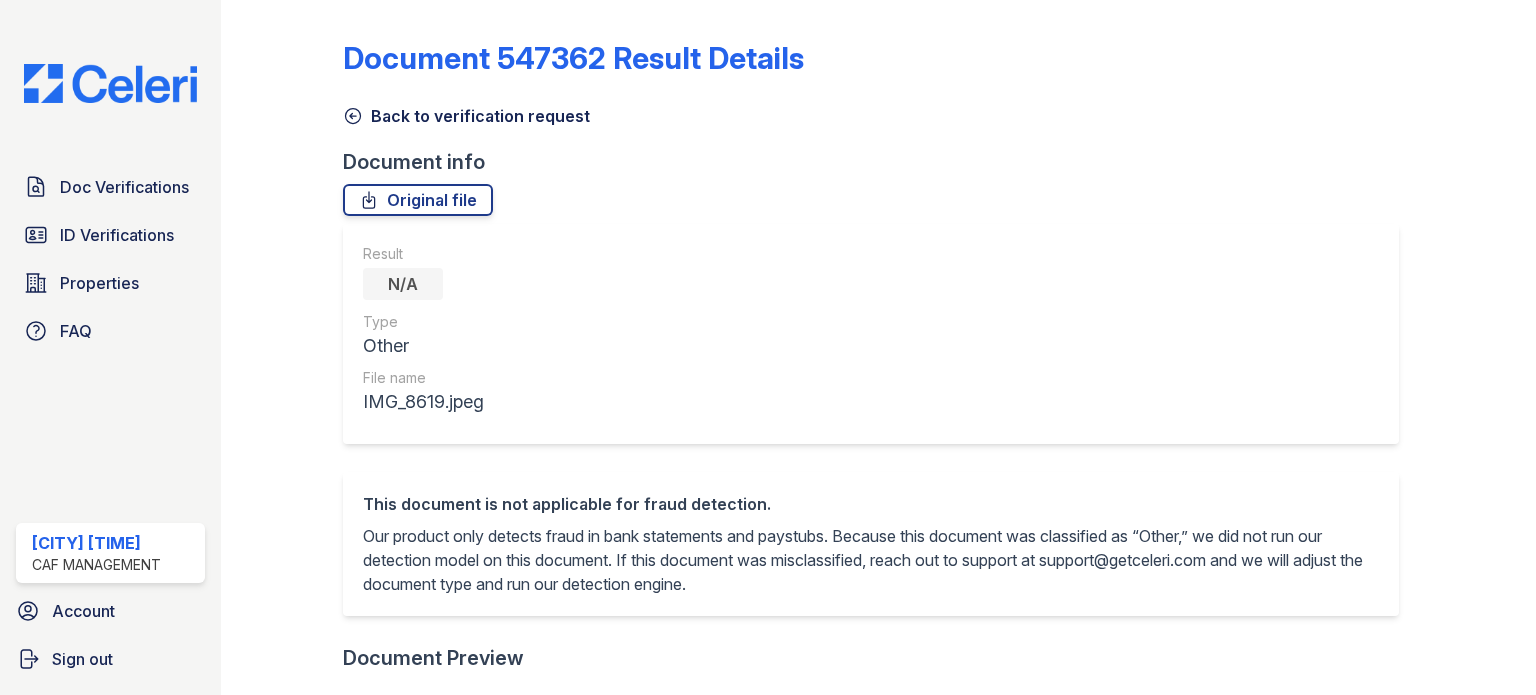 scroll, scrollTop: 0, scrollLeft: 0, axis: both 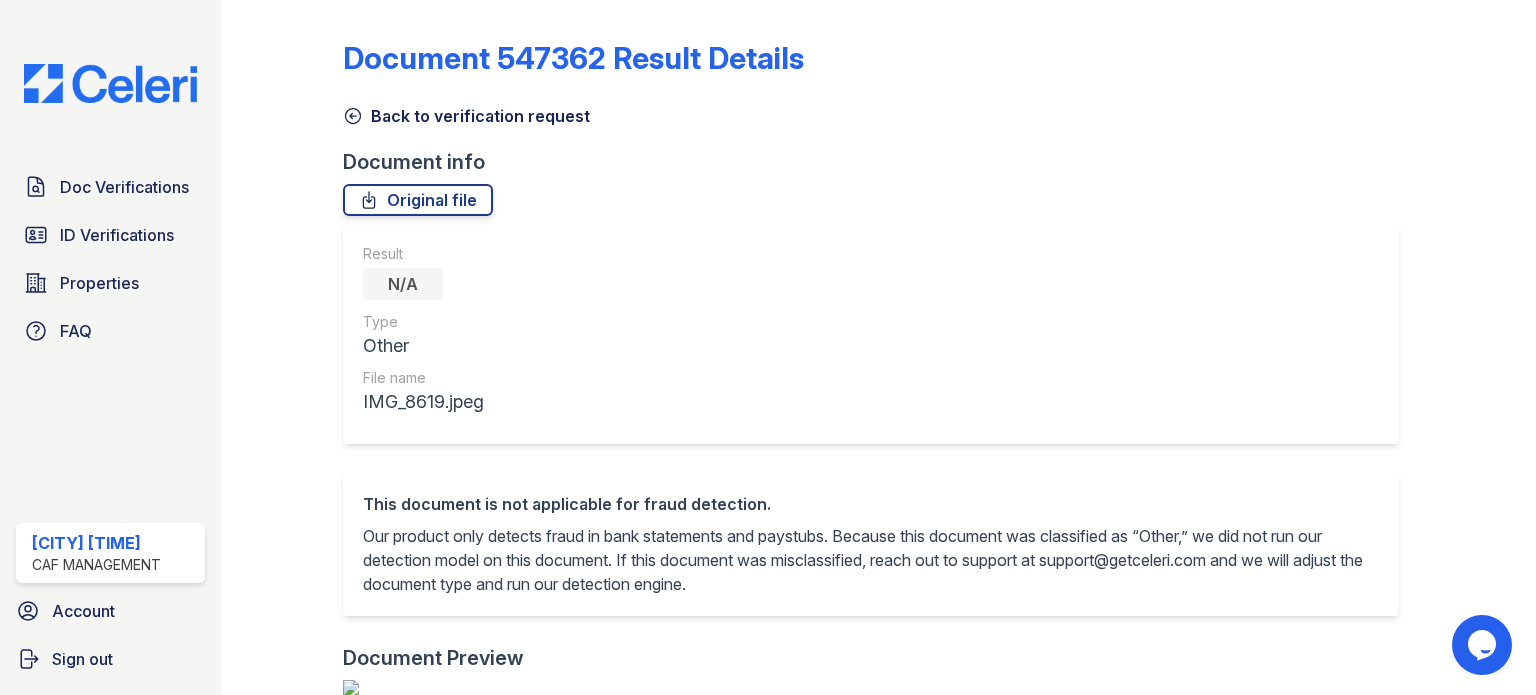 click 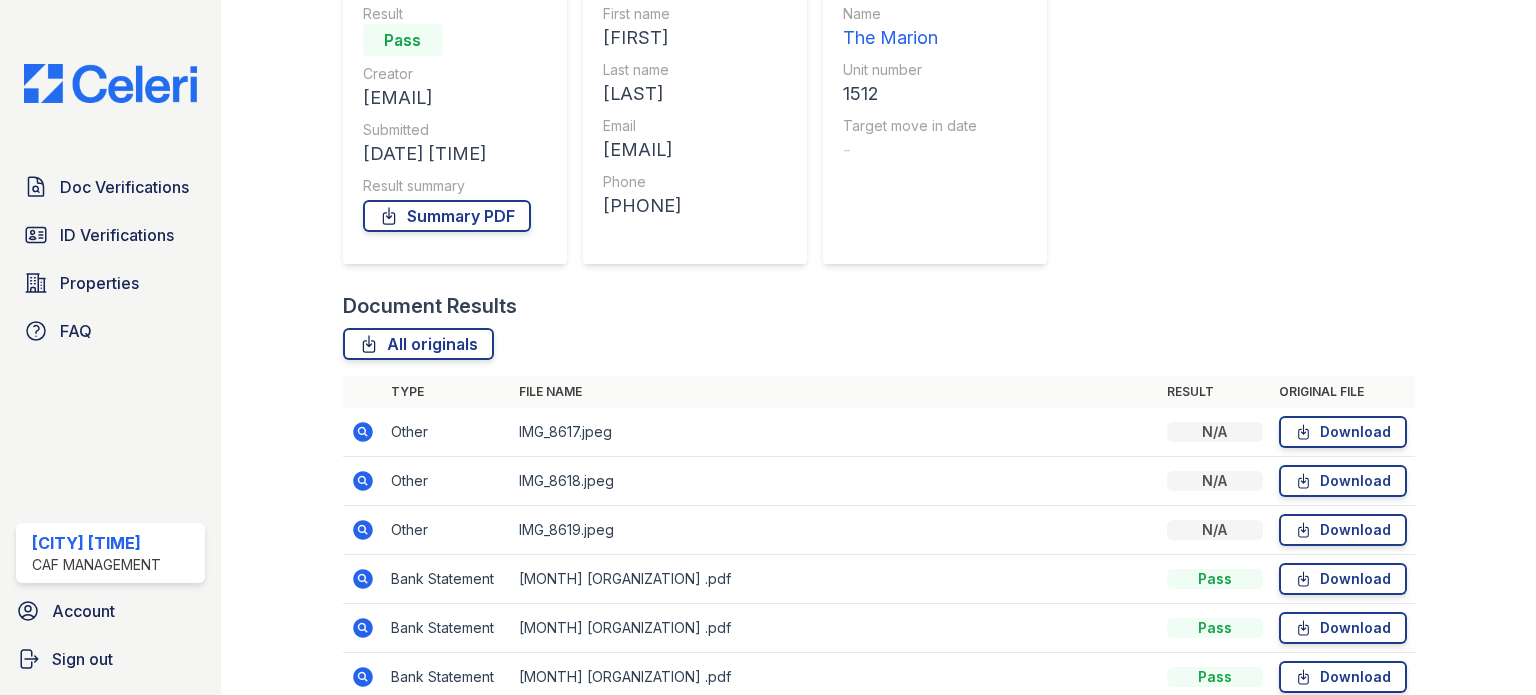 scroll, scrollTop: 293, scrollLeft: 0, axis: vertical 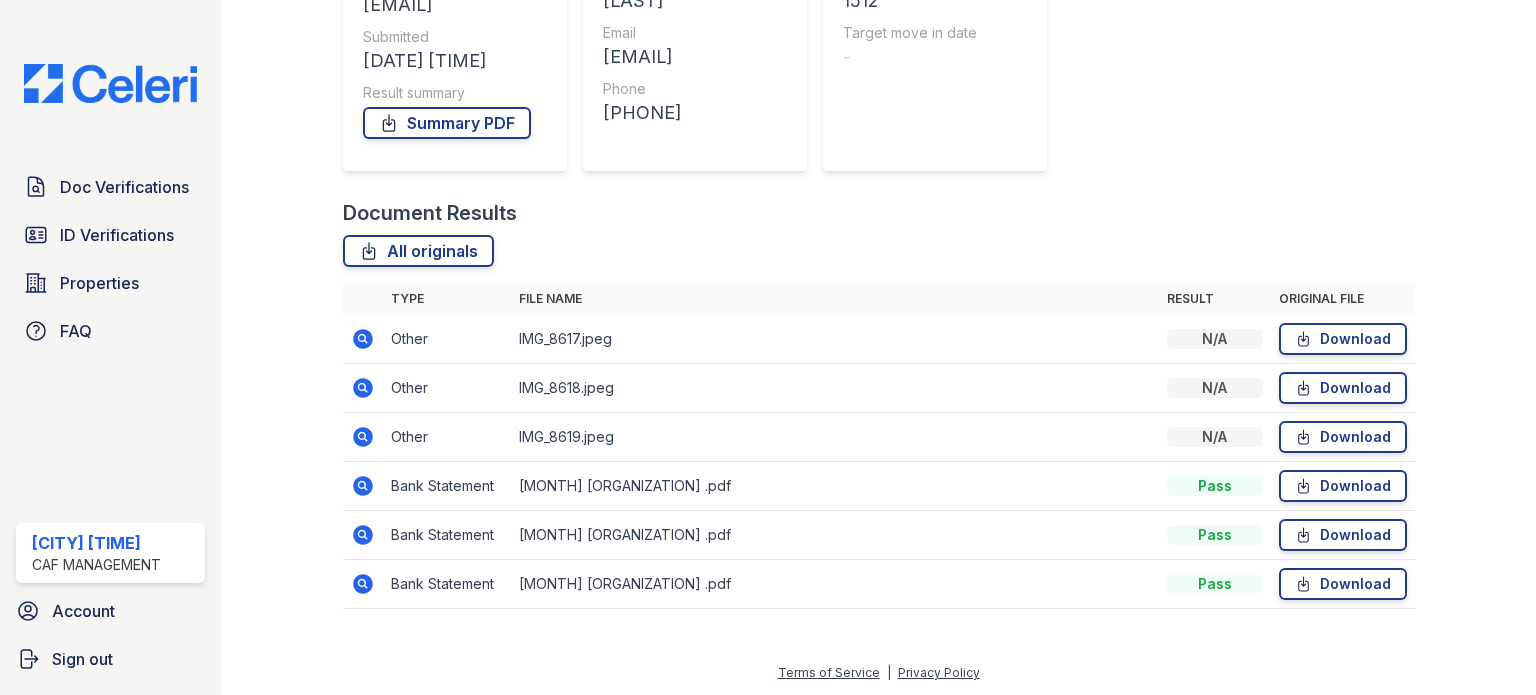 click 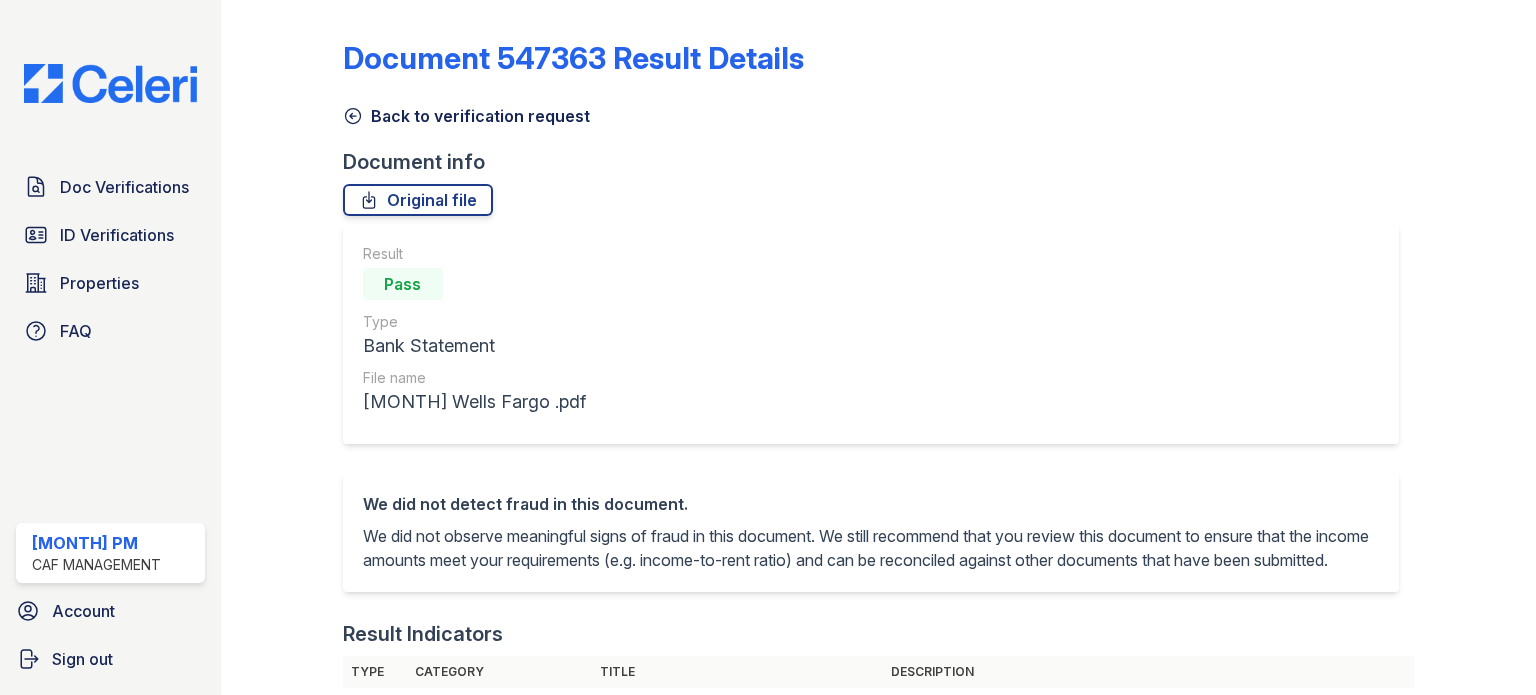 scroll, scrollTop: 0, scrollLeft: 0, axis: both 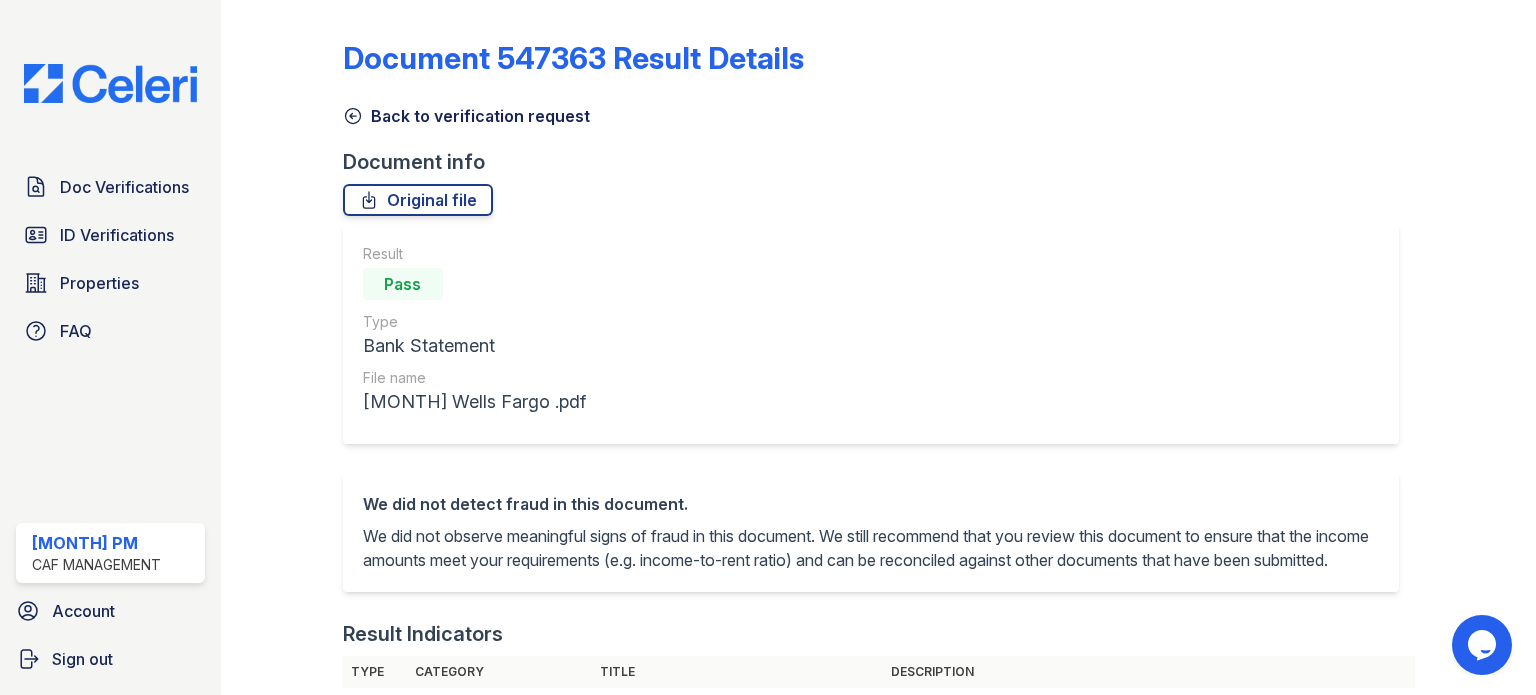 click 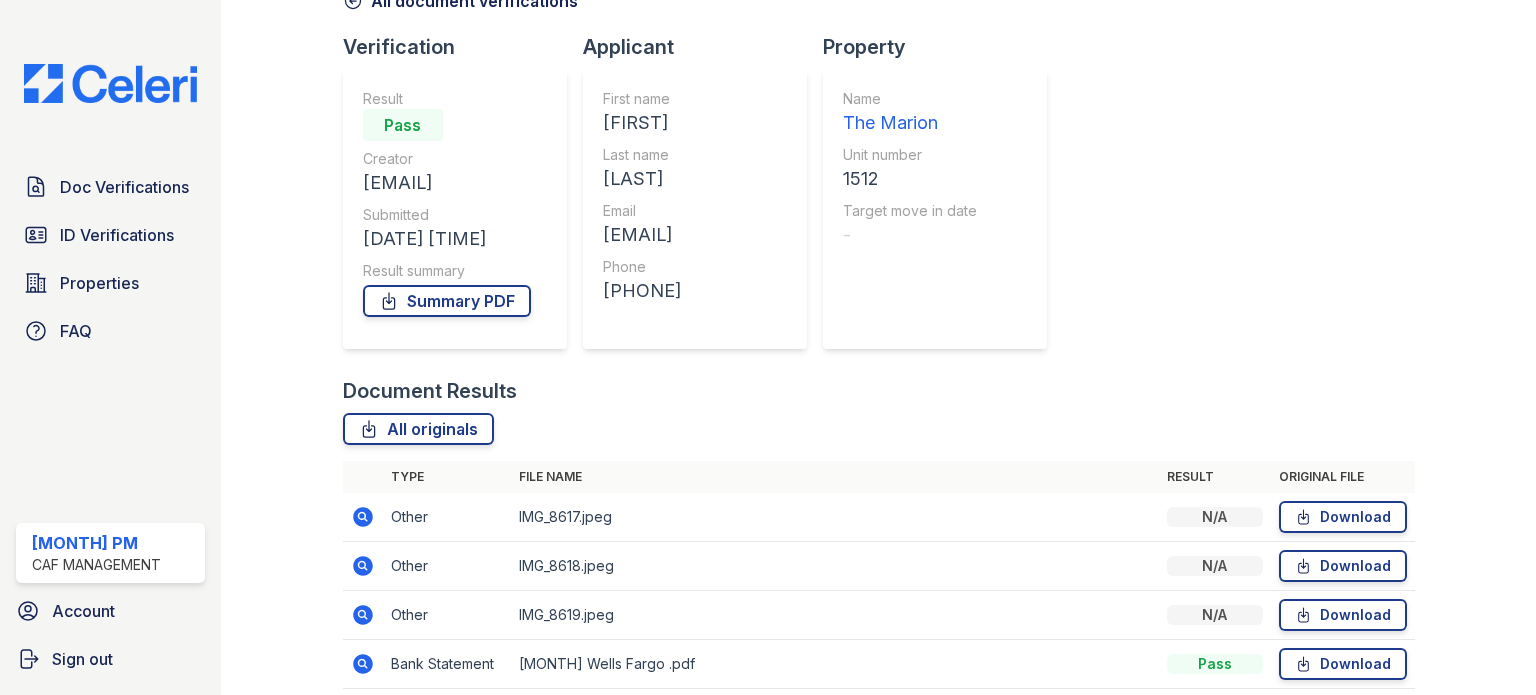 scroll, scrollTop: 293, scrollLeft: 0, axis: vertical 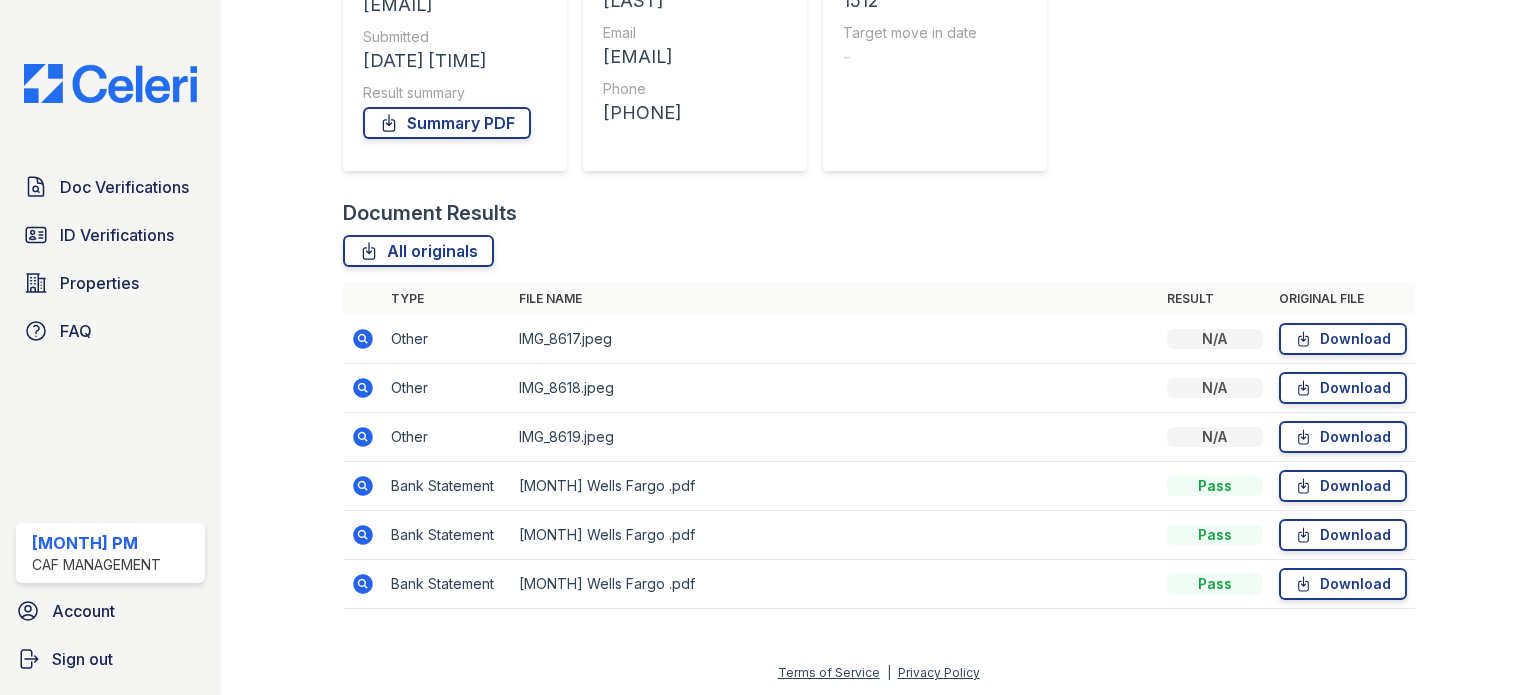 click 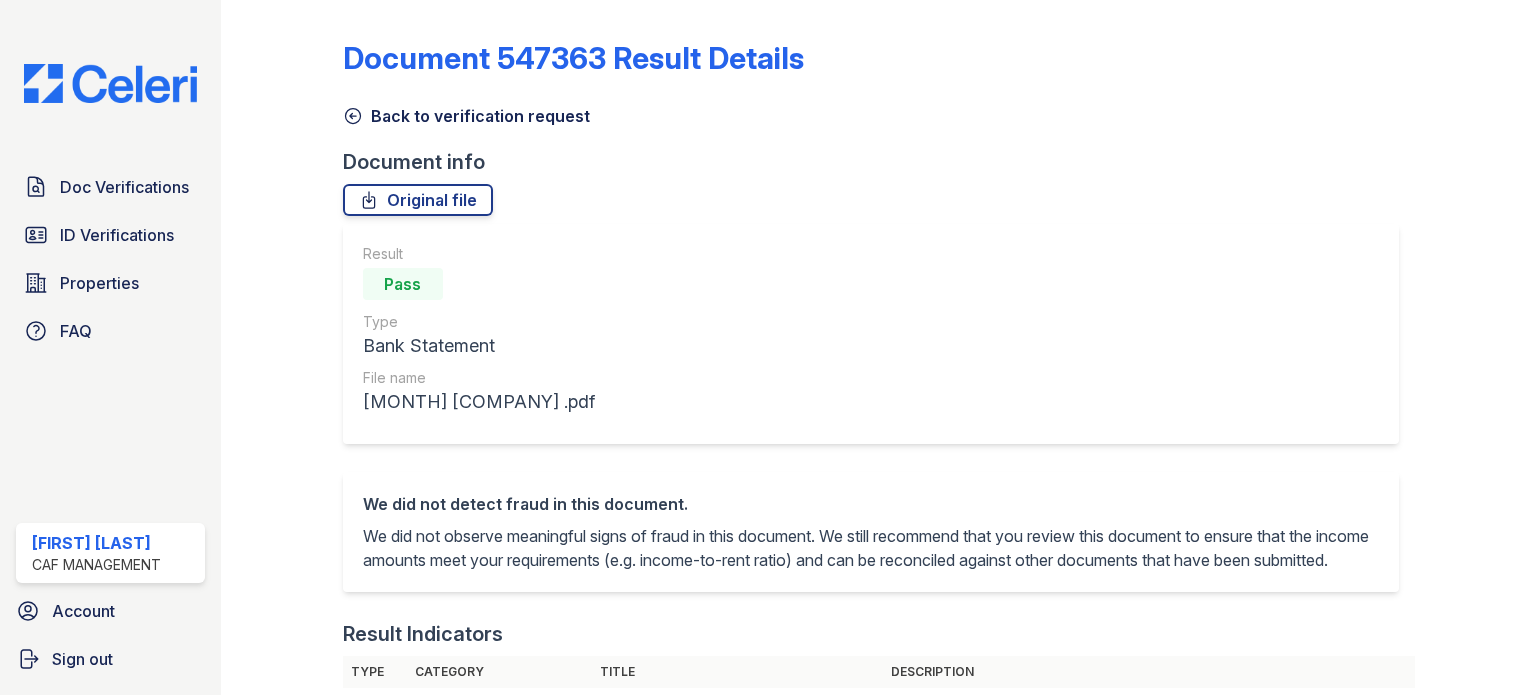 scroll, scrollTop: 0, scrollLeft: 0, axis: both 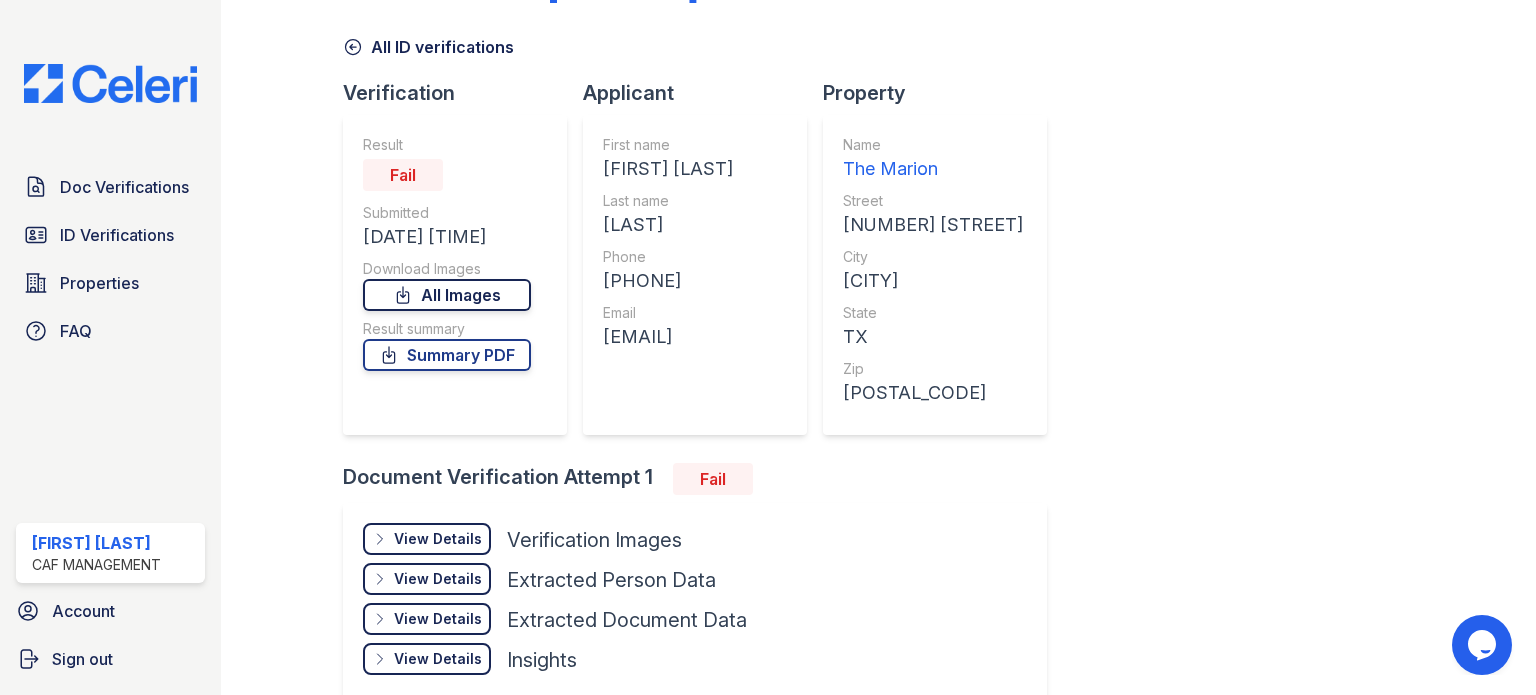 click 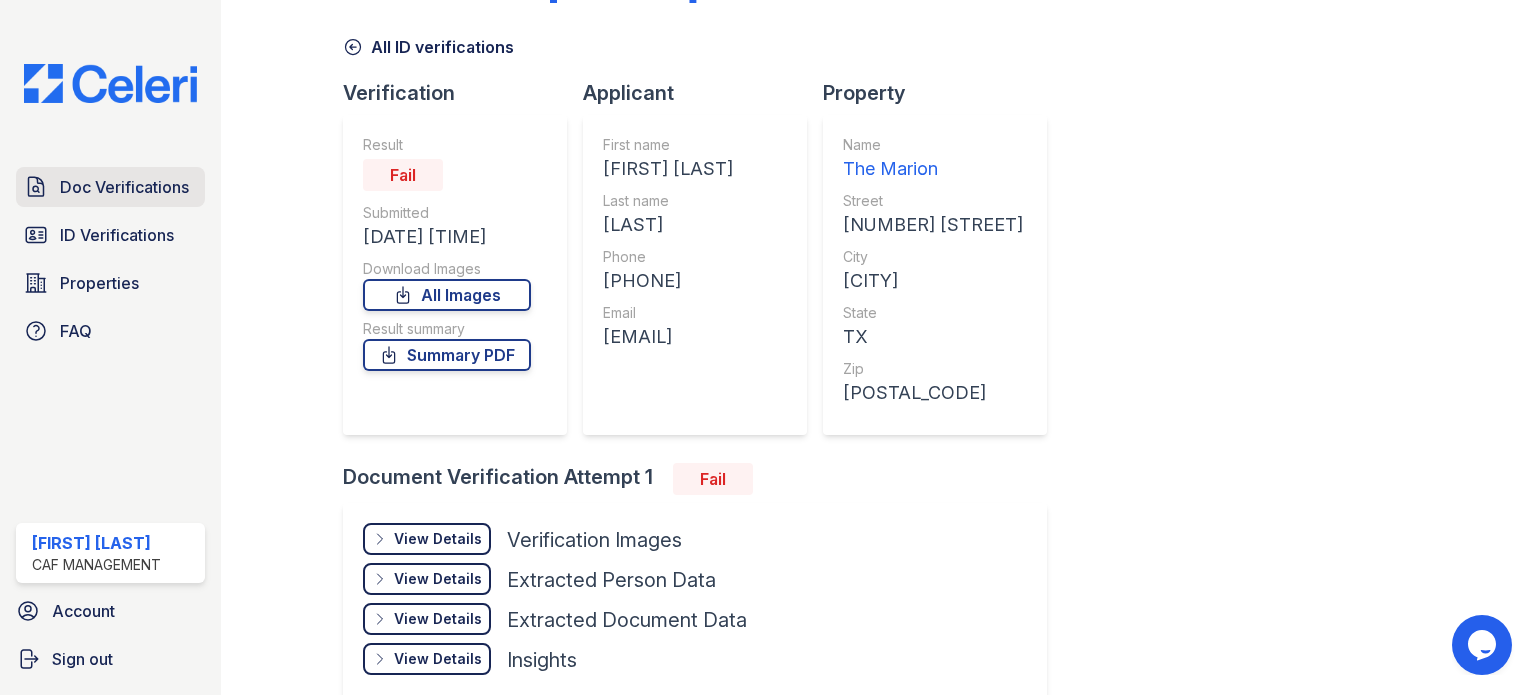 click on "Doc Verifications" at bounding box center [110, 187] 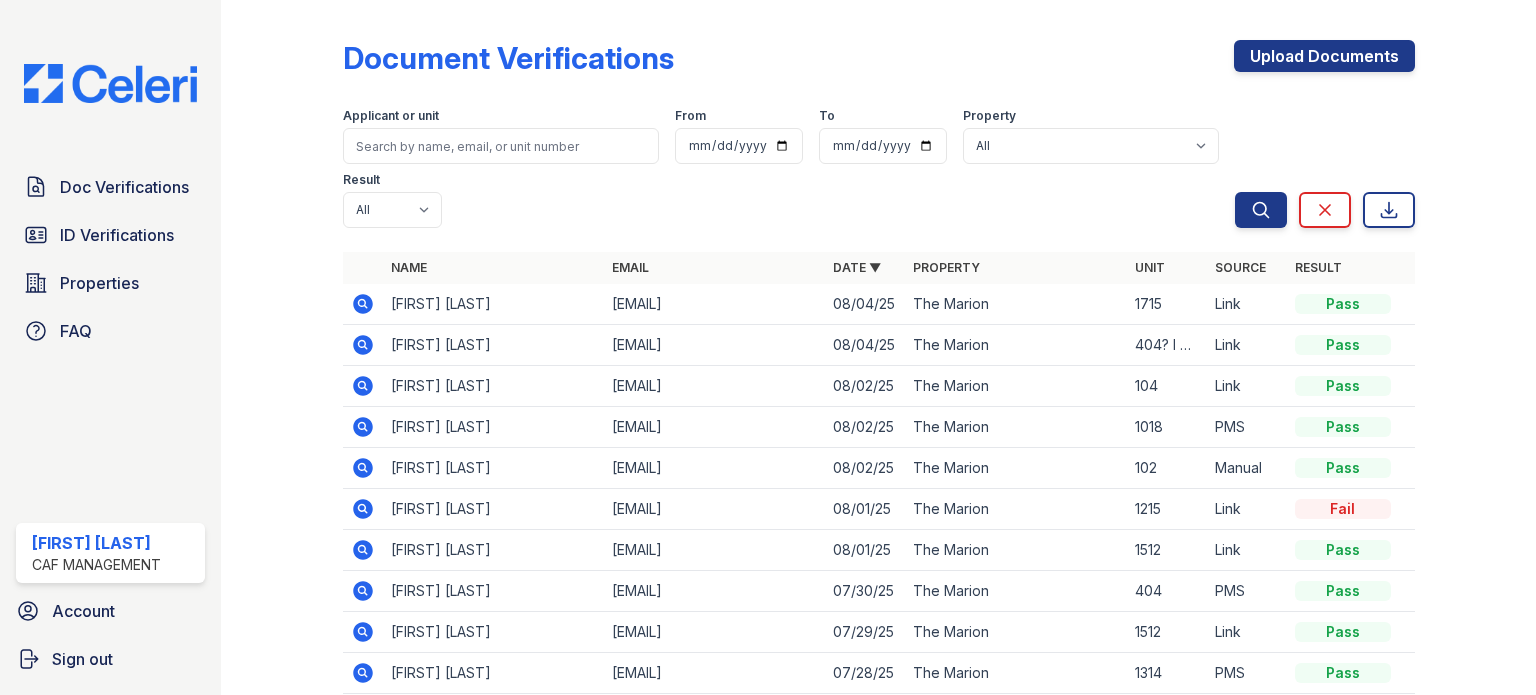 click 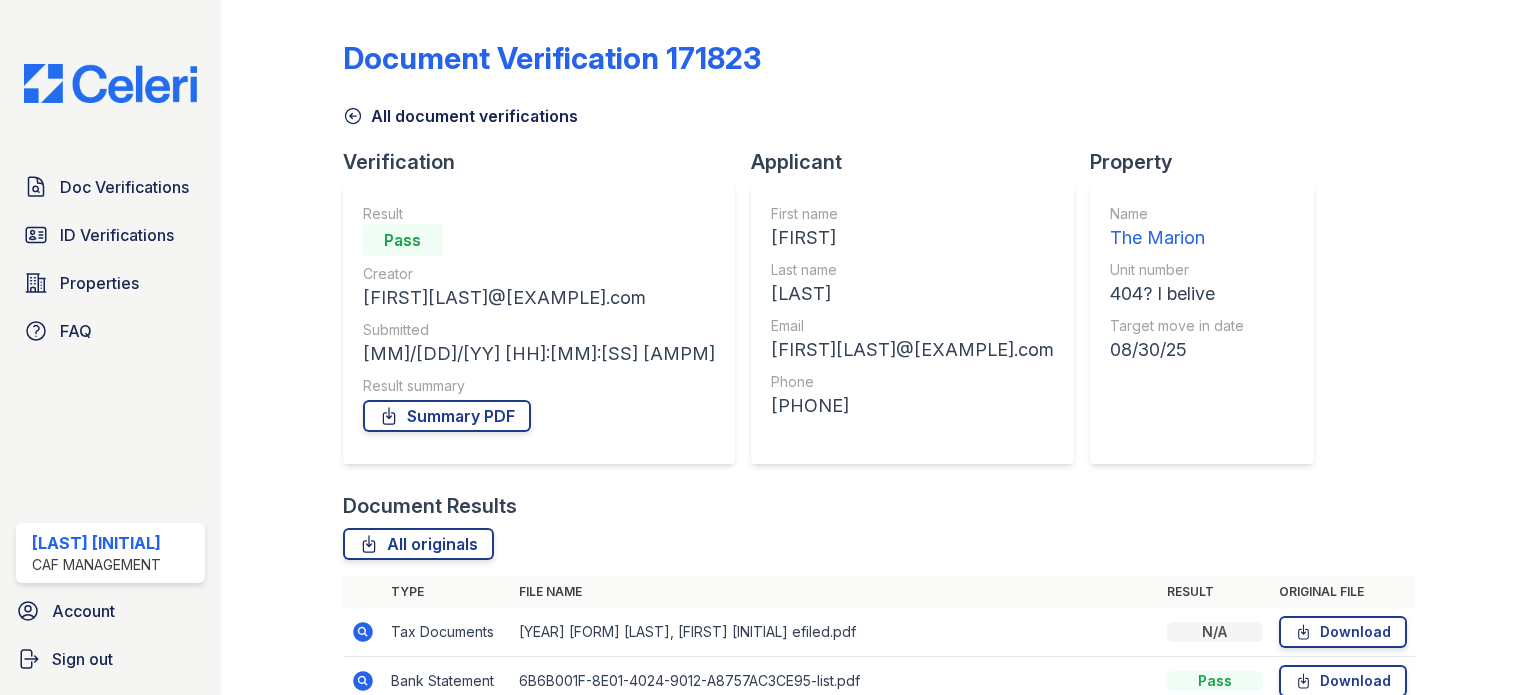 scroll, scrollTop: 0, scrollLeft: 0, axis: both 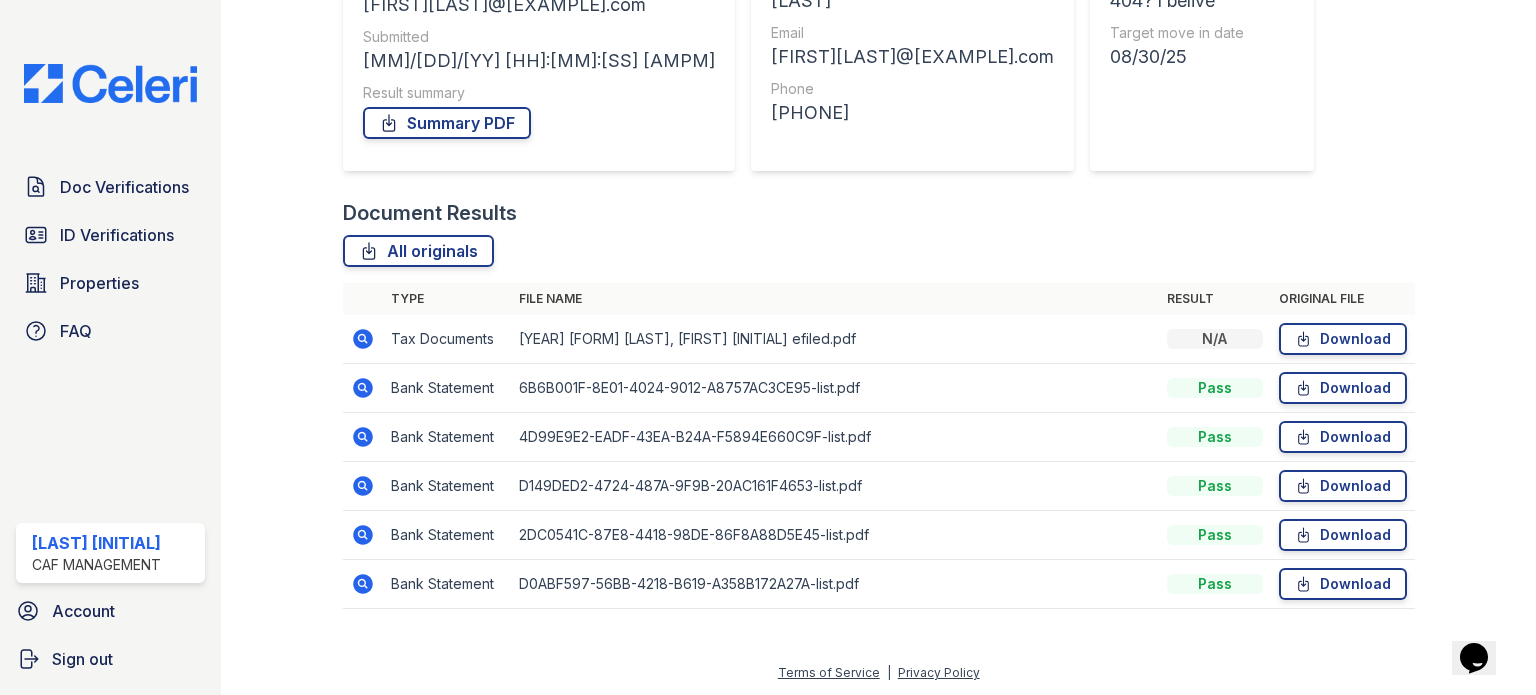 click 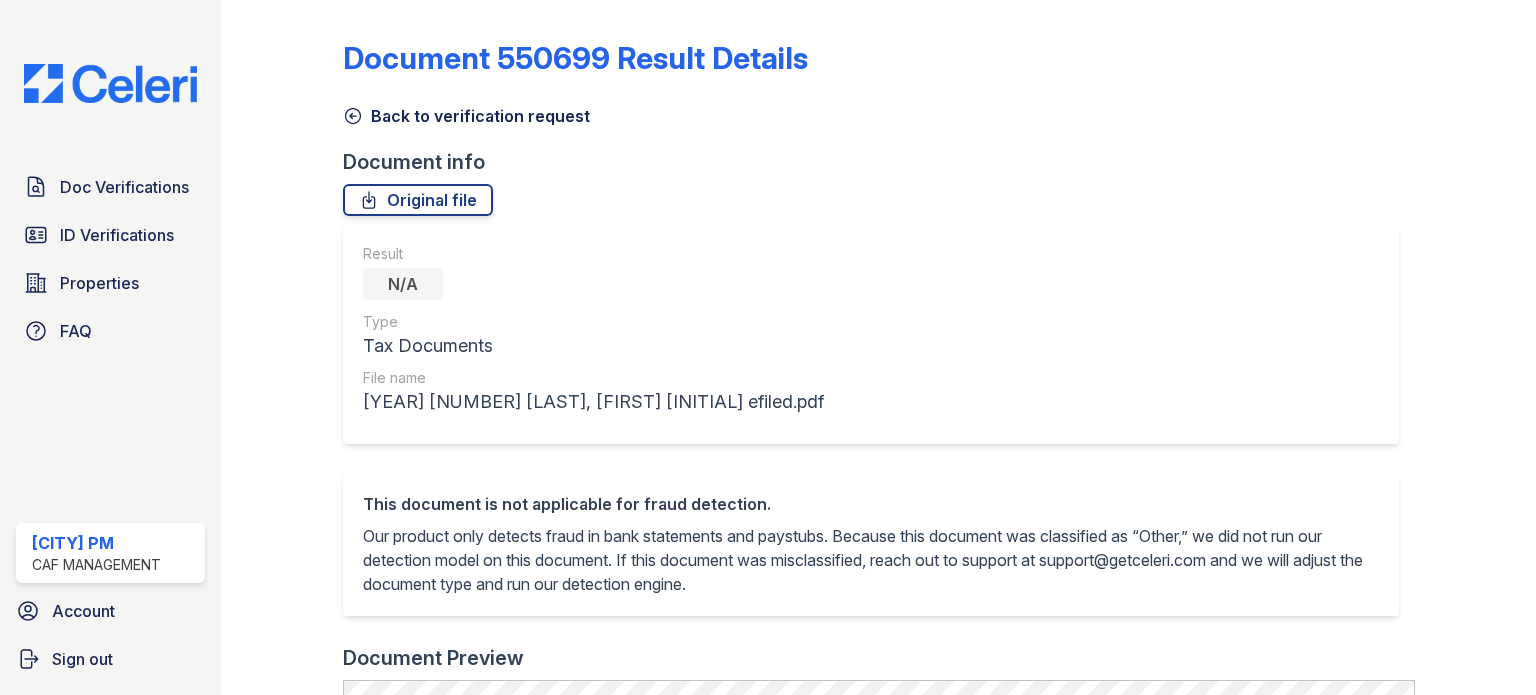 scroll, scrollTop: 0, scrollLeft: 0, axis: both 